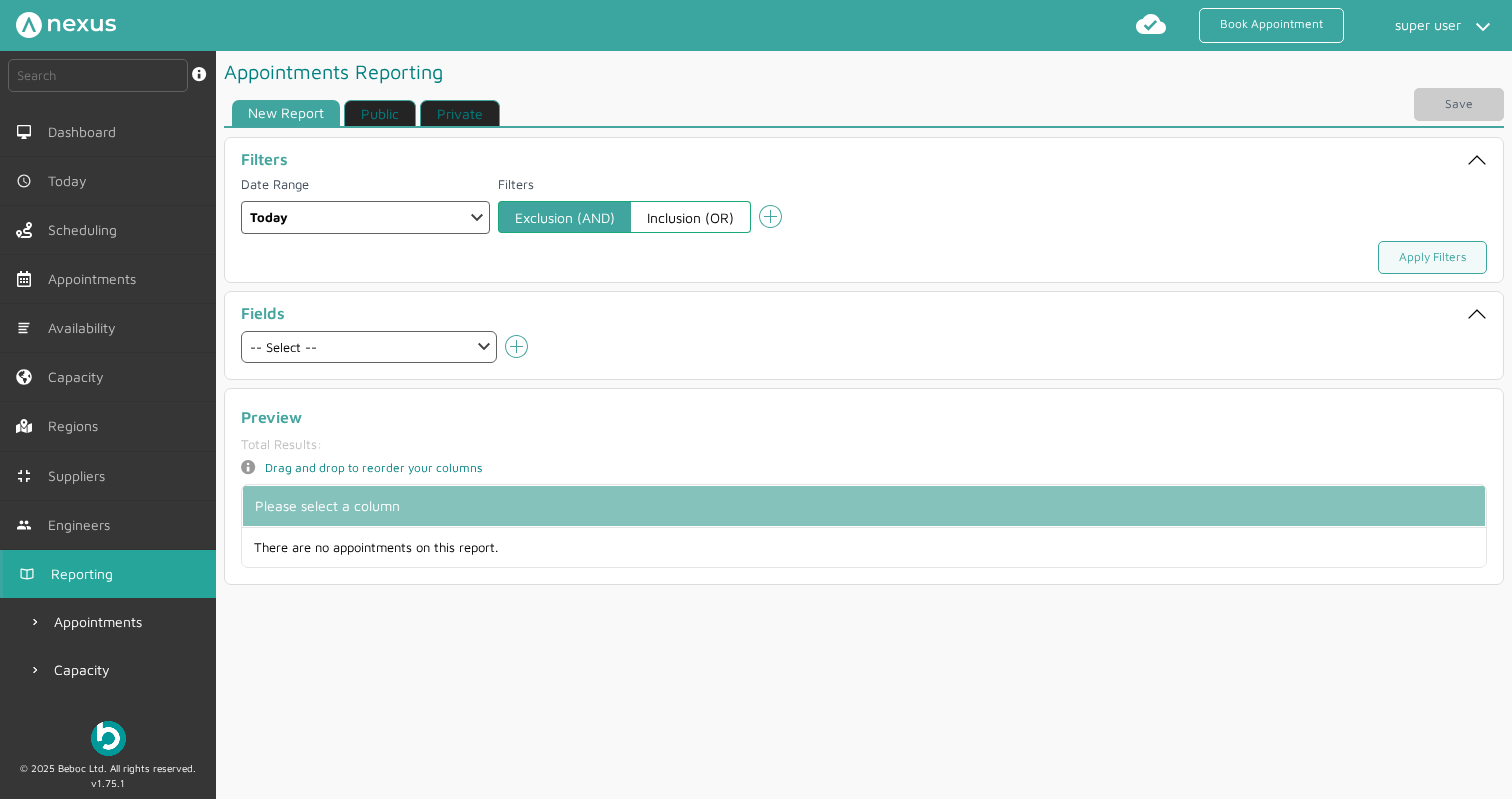 select on "4: DAILY" 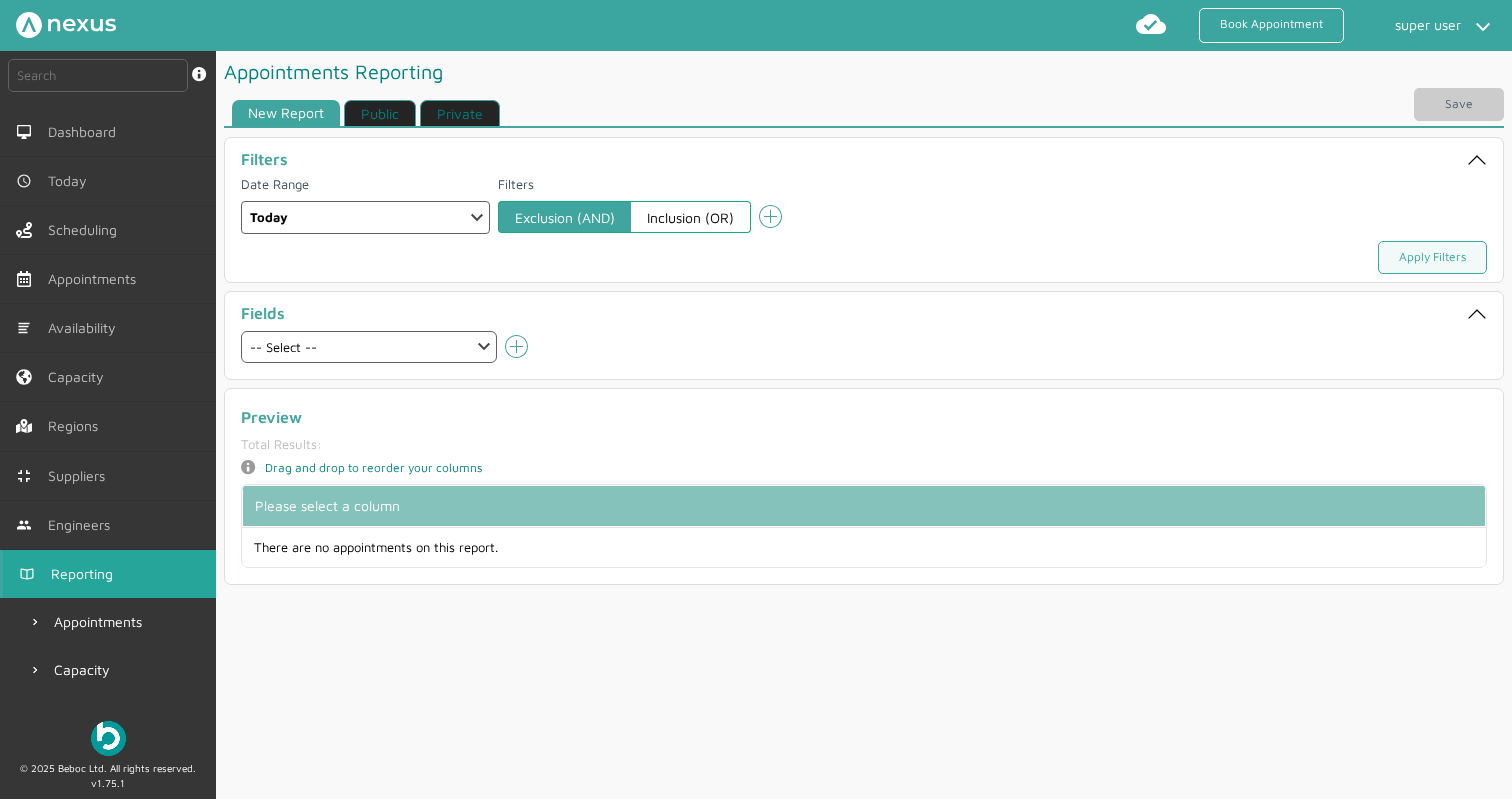 scroll, scrollTop: 92, scrollLeft: 0, axis: vertical 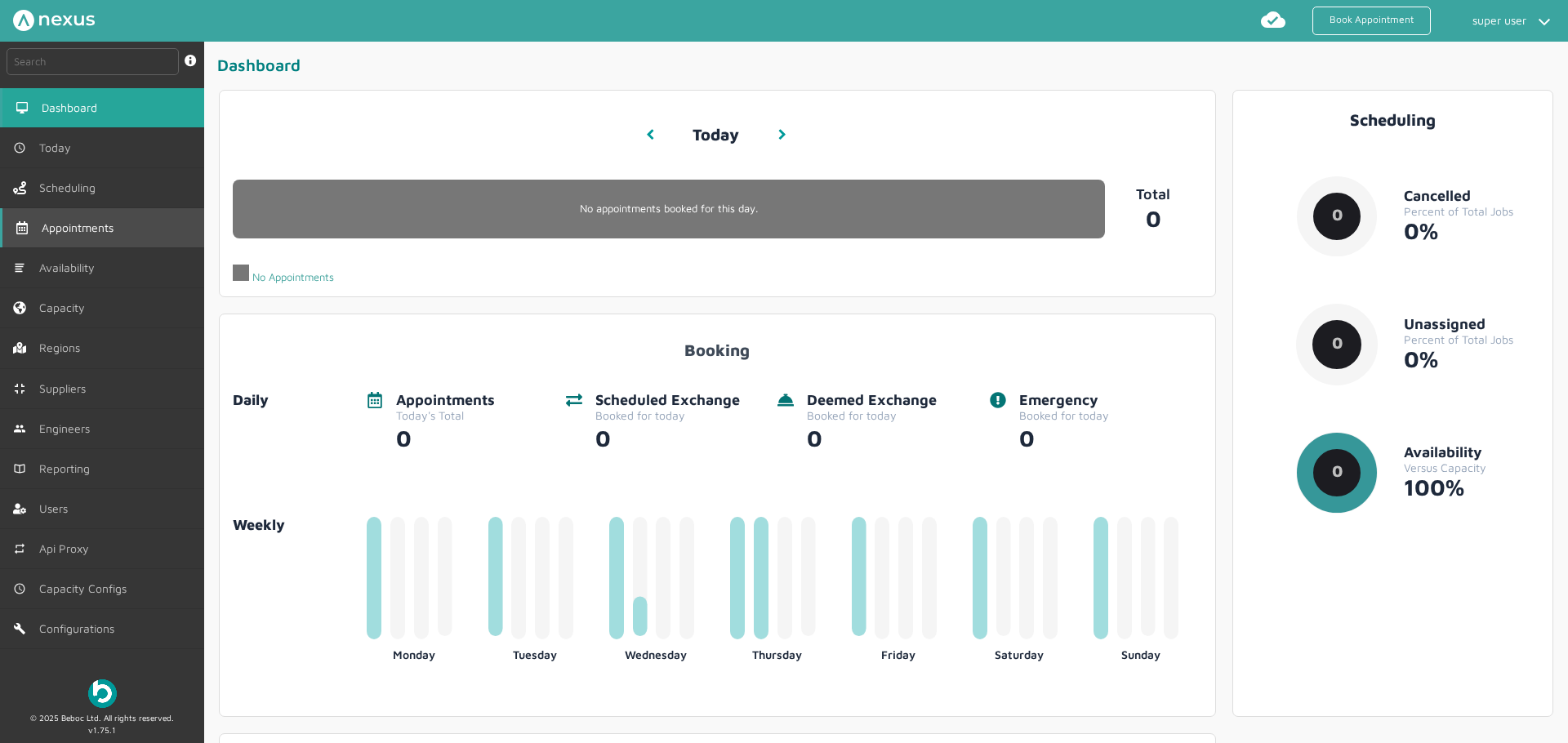 click on "Appointments" 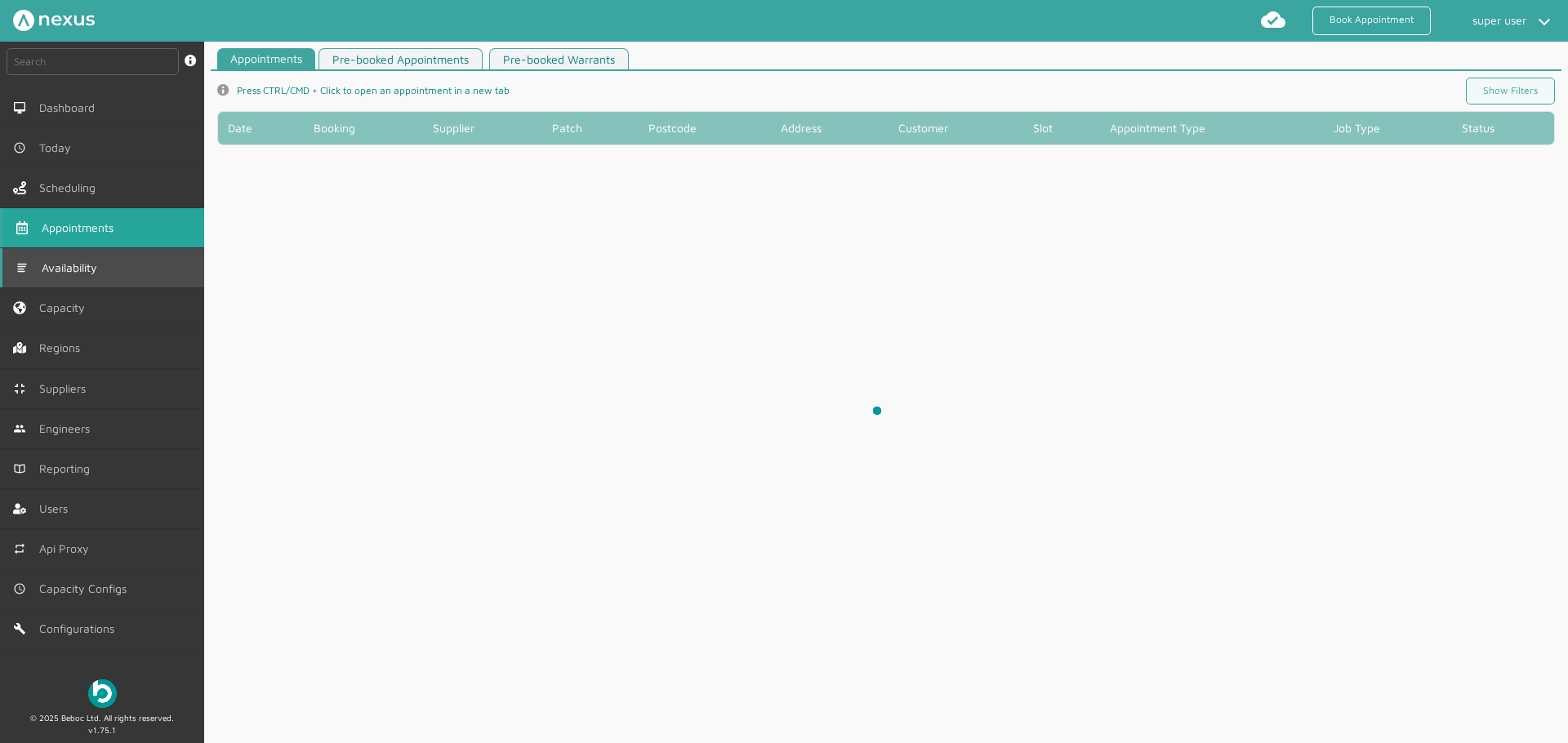click on "Availability" 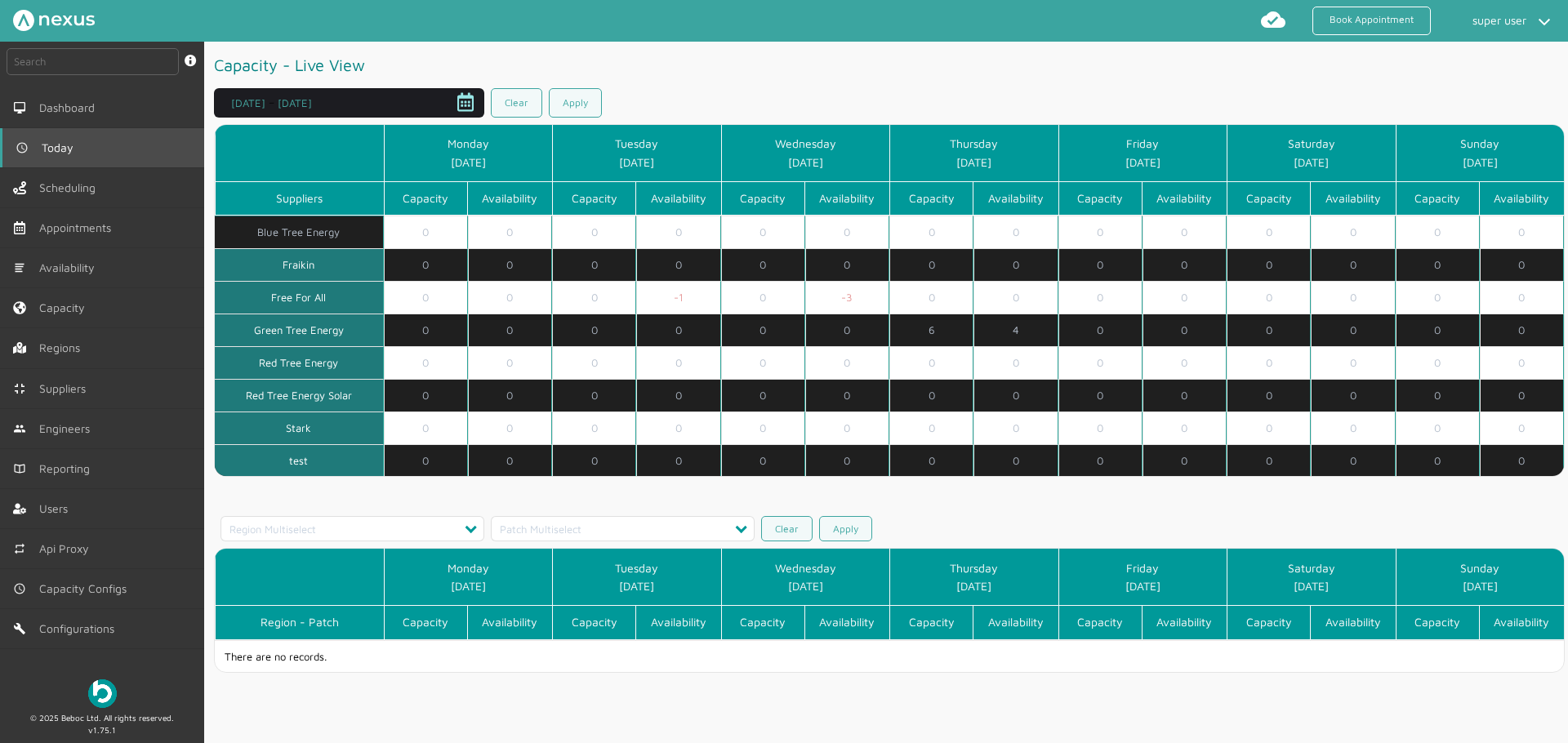 click on "Today" 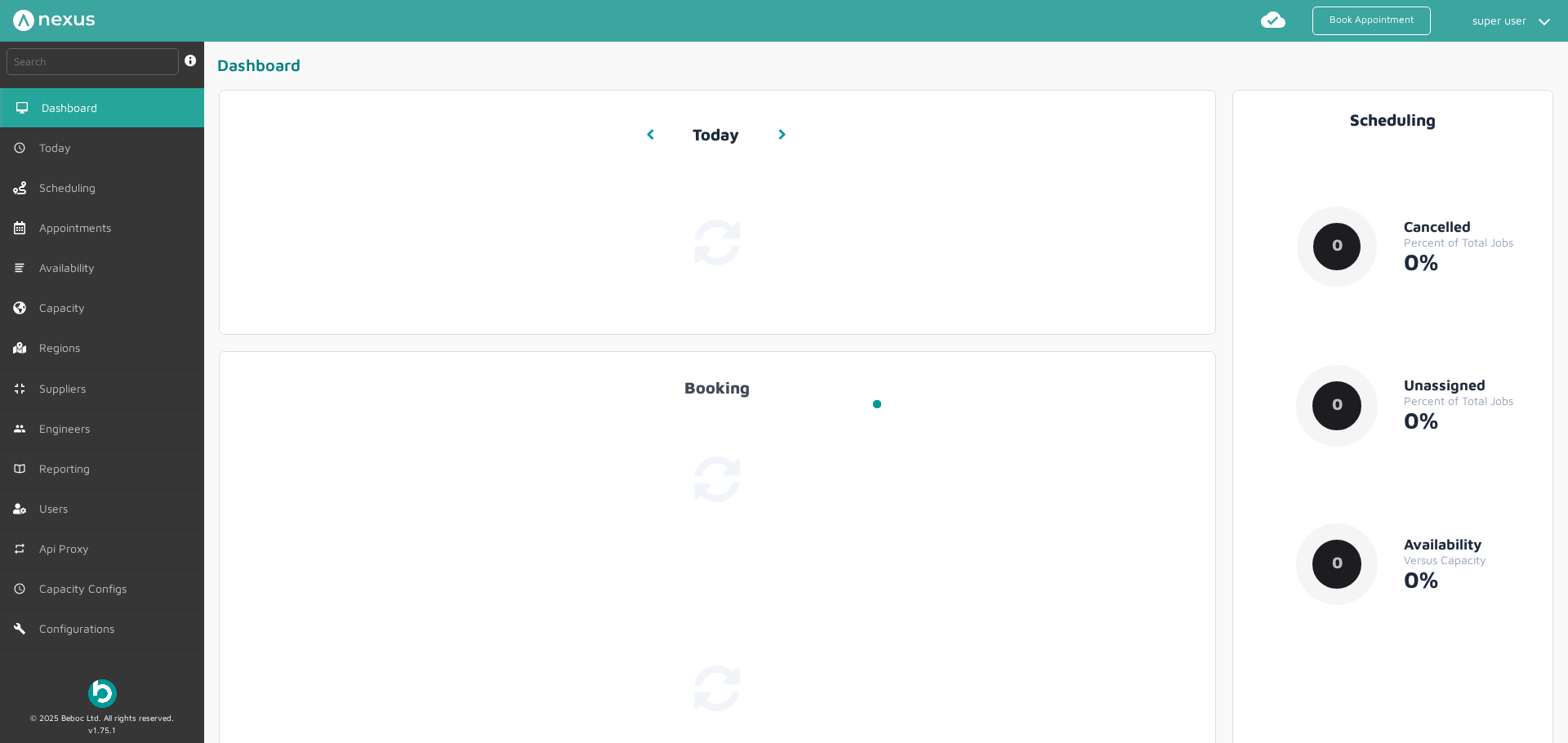 scroll, scrollTop: 0, scrollLeft: 0, axis: both 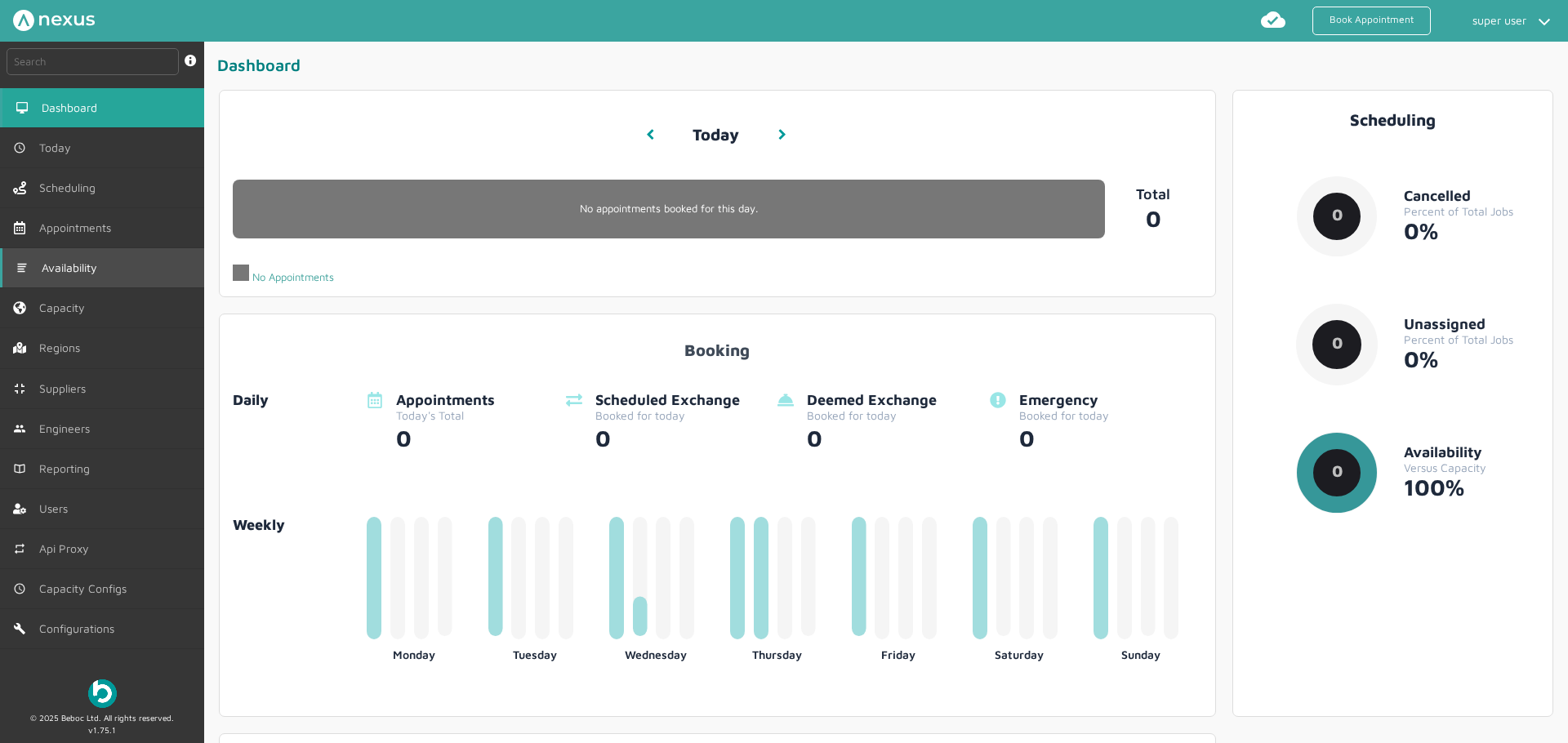 click on "Availability" 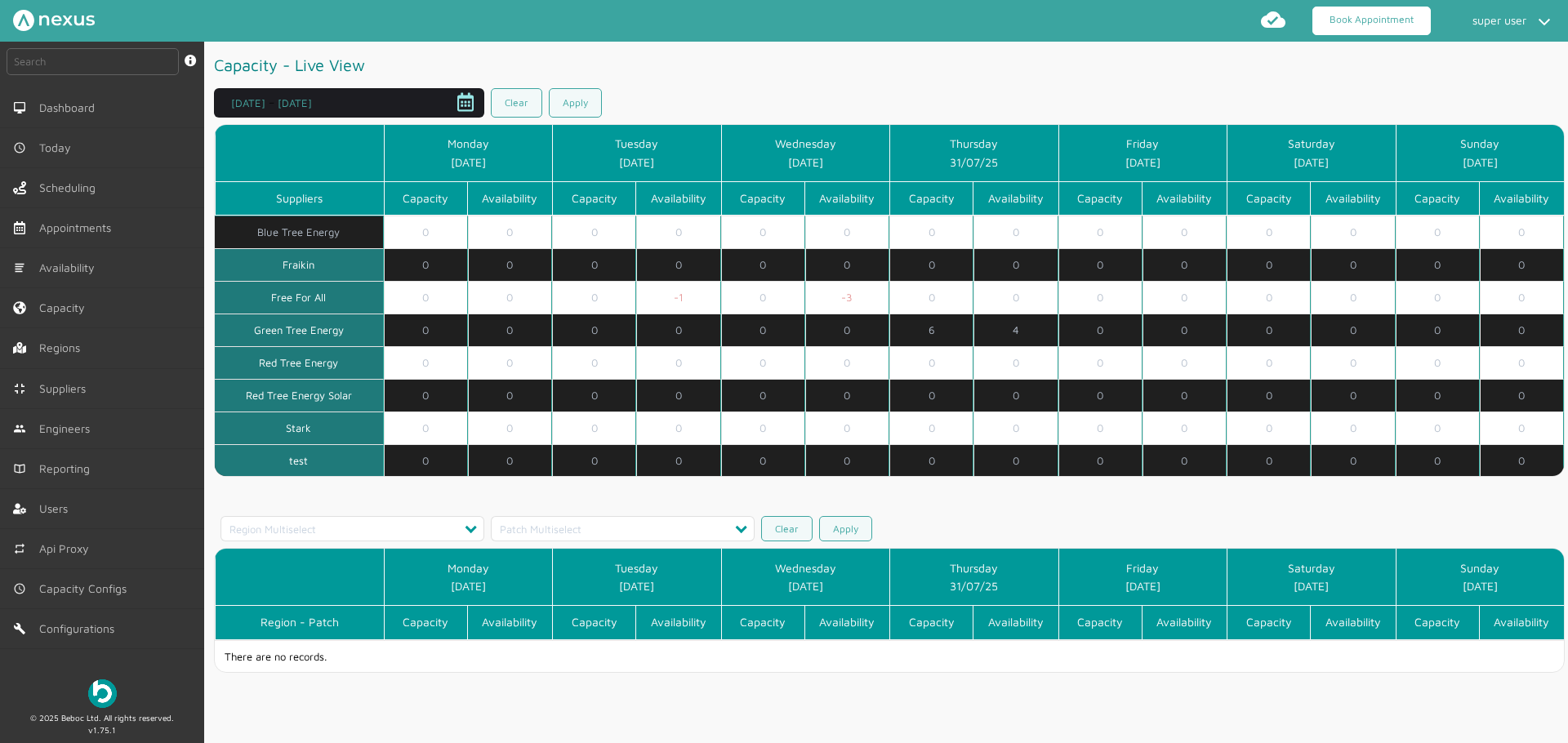 click on "Book Appointment" 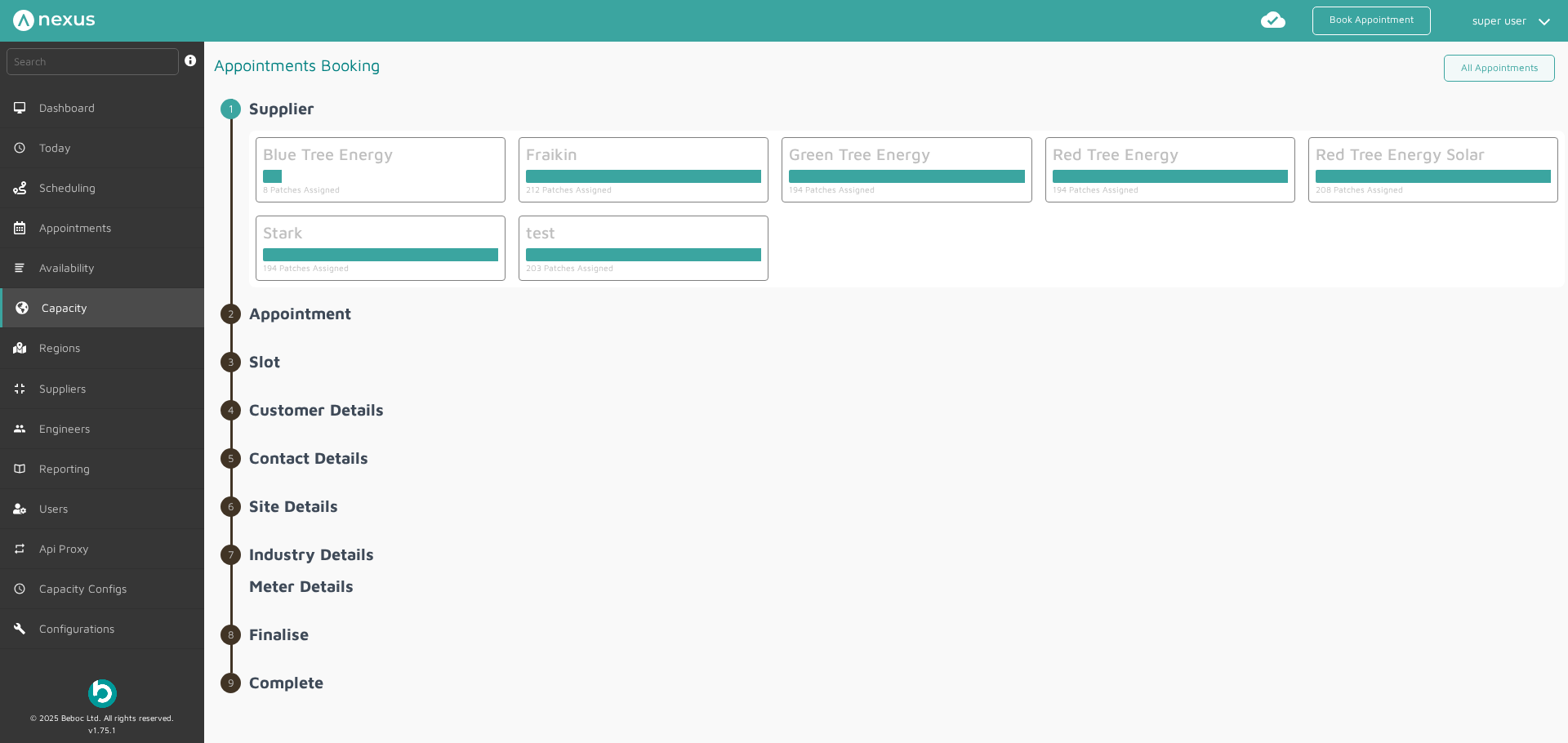click on "Capacity" 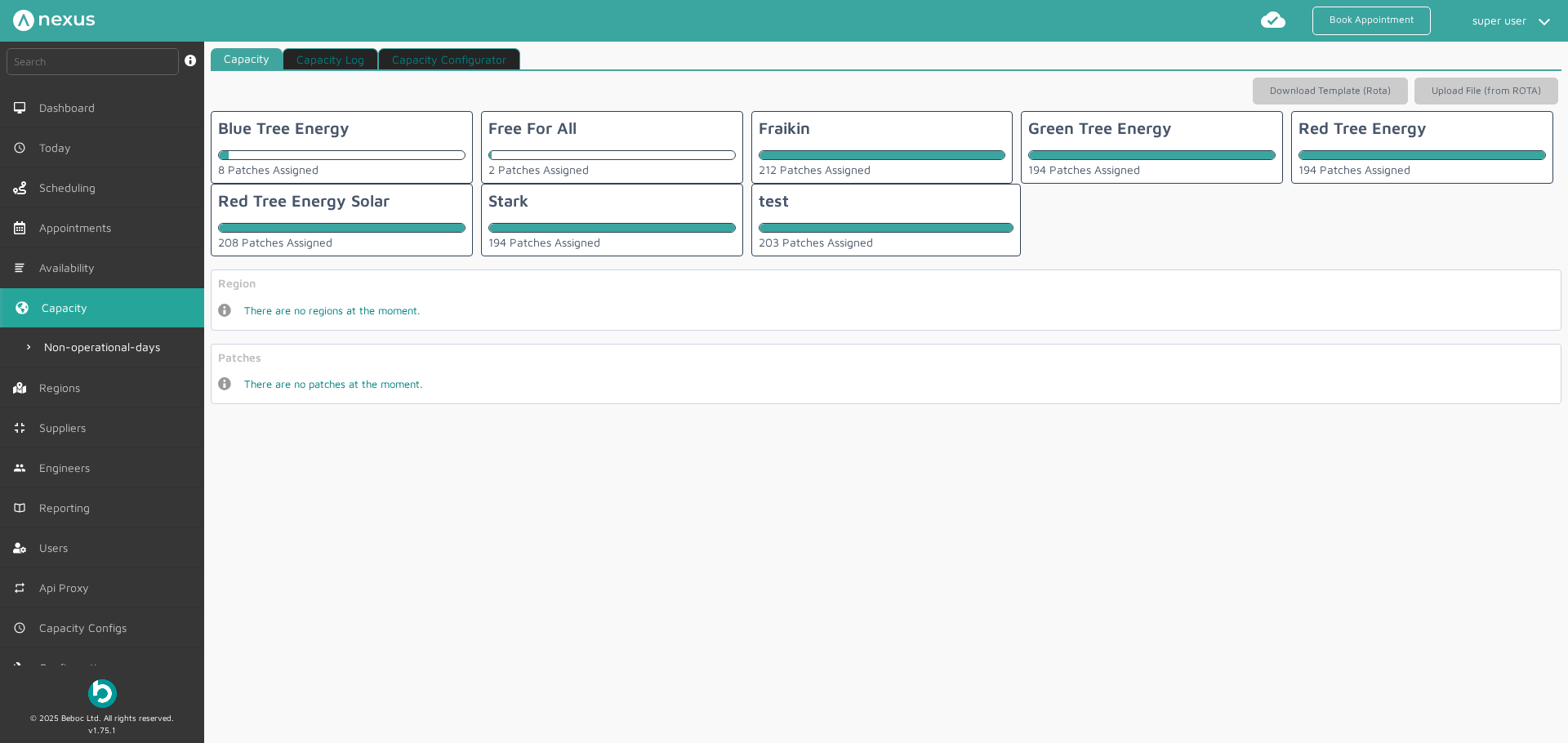 click 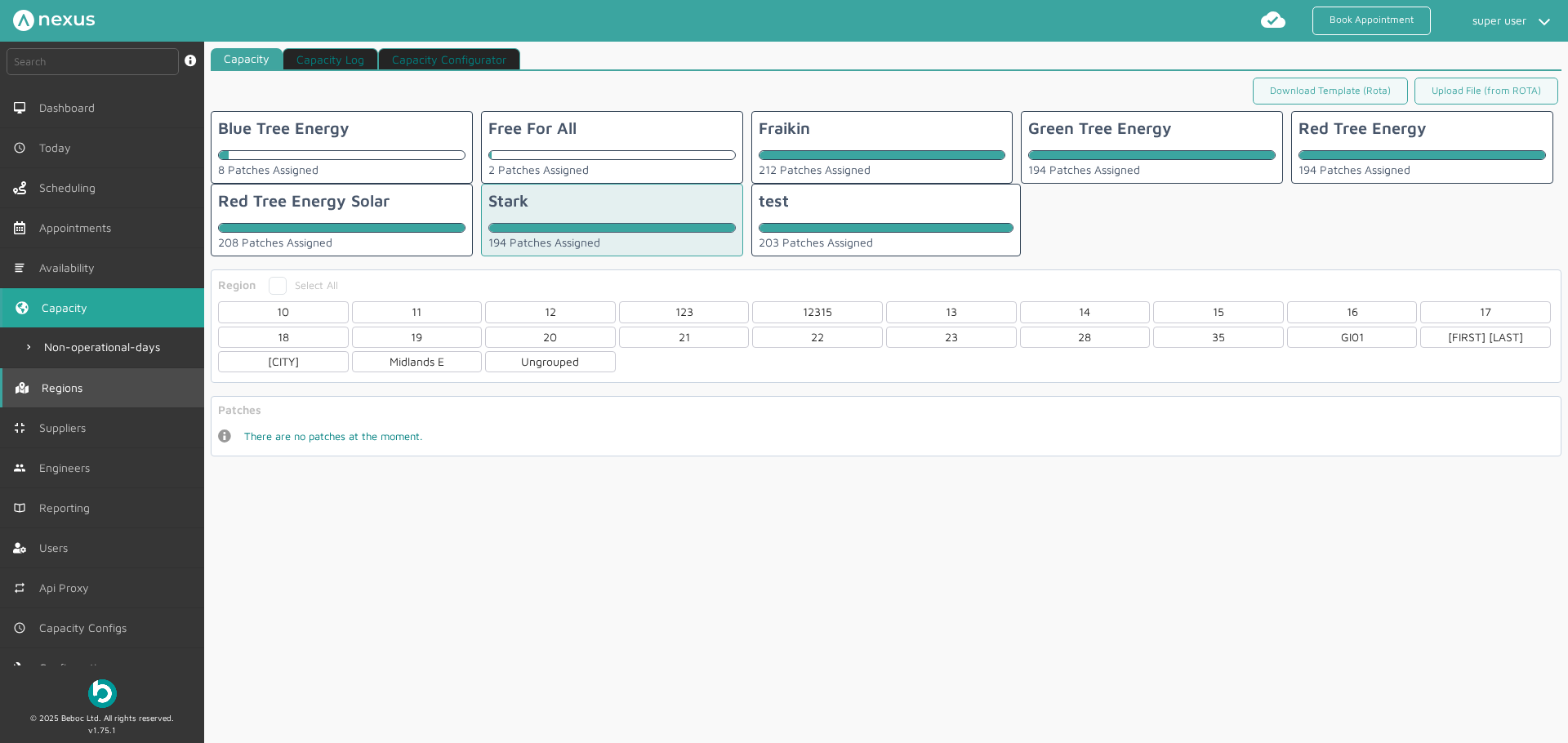 click on "Regions" 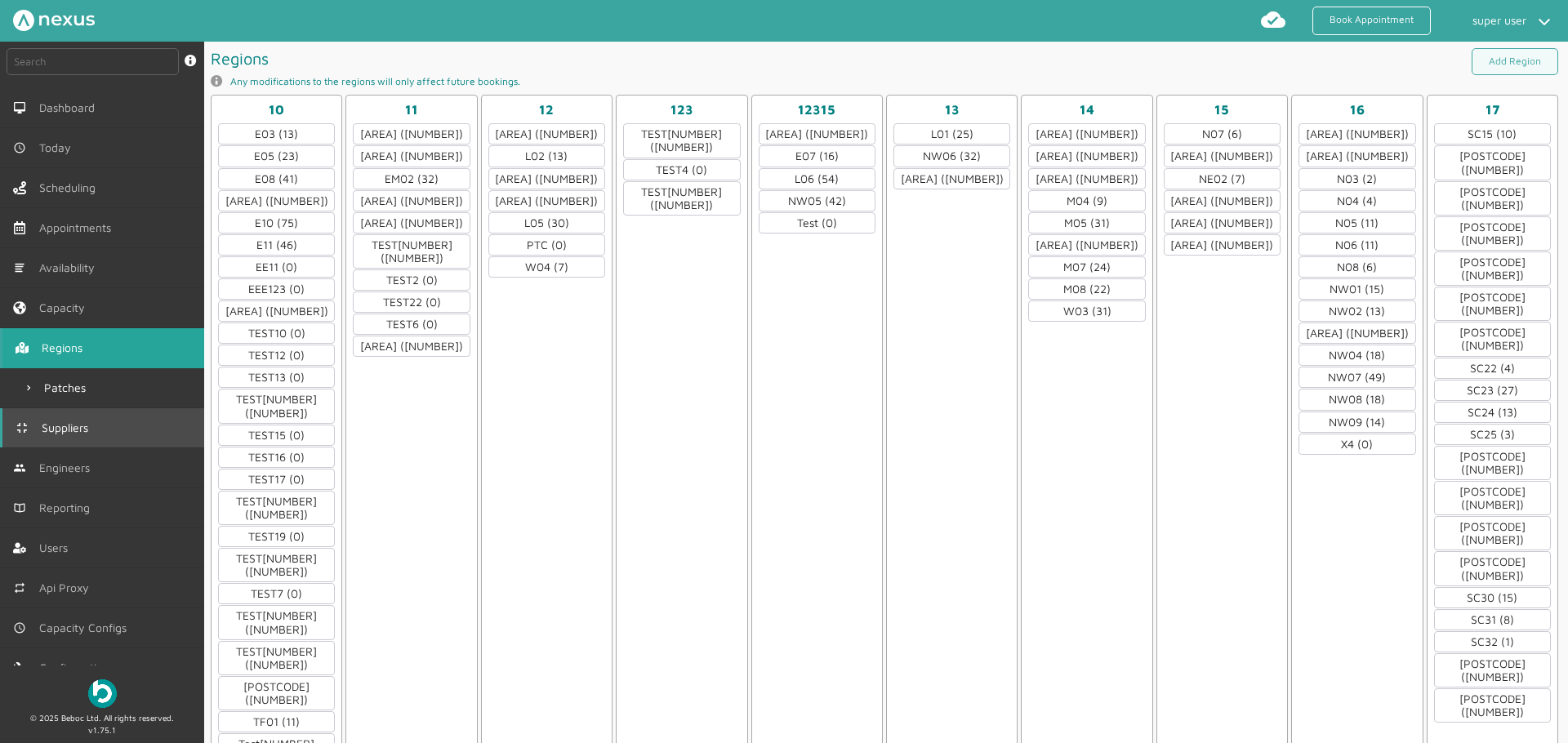 click on "Suppliers" 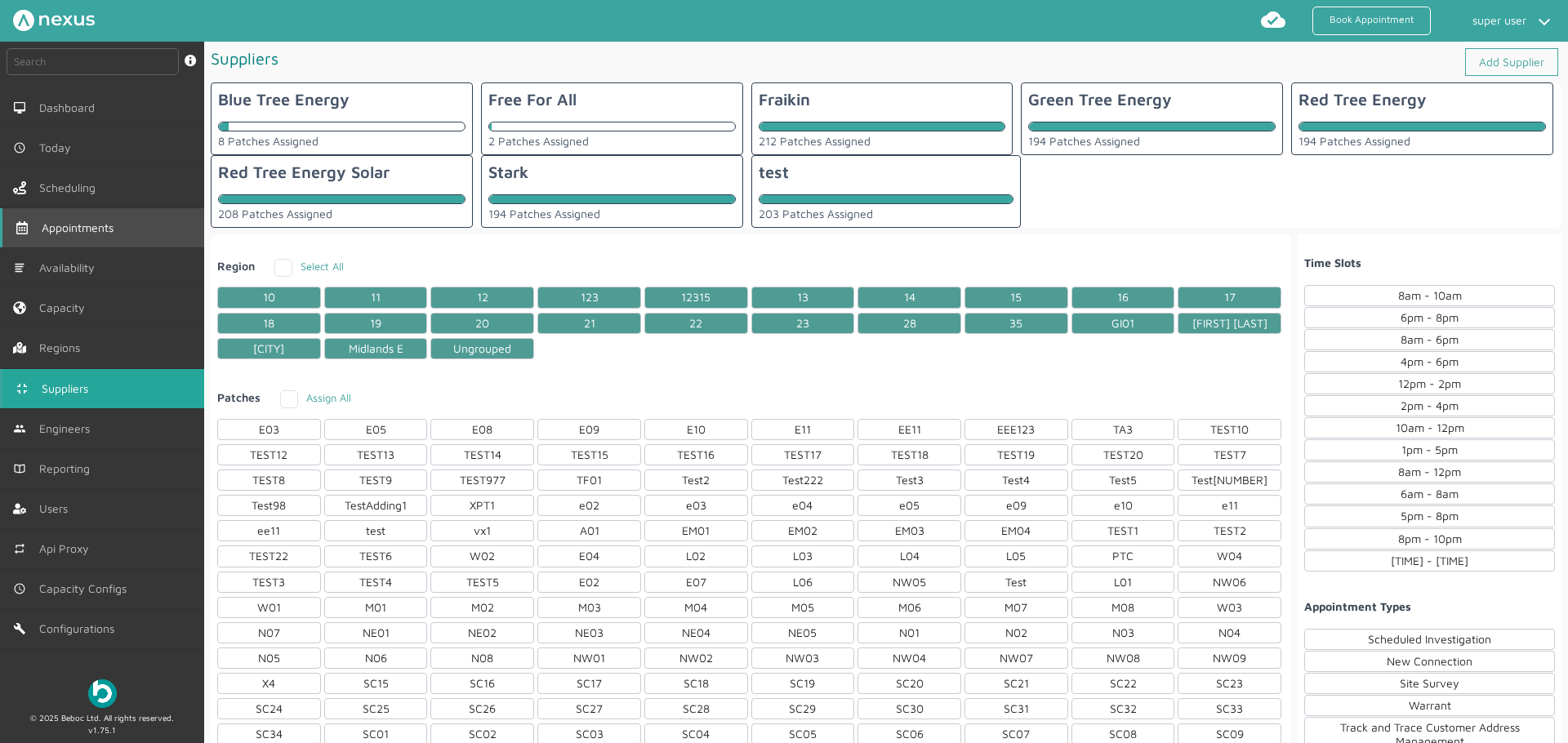click on "Appointments" 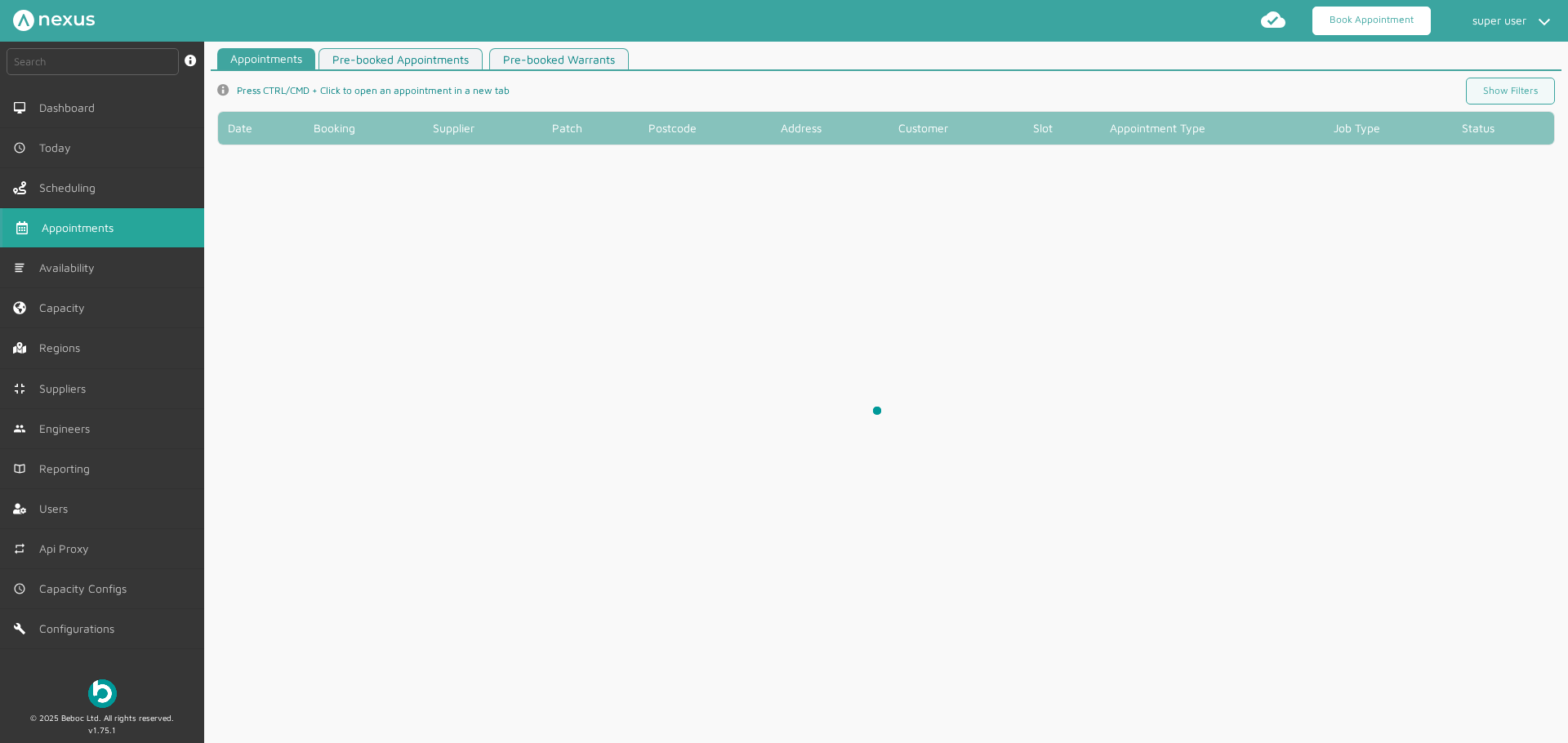 click on "Book Appointment" 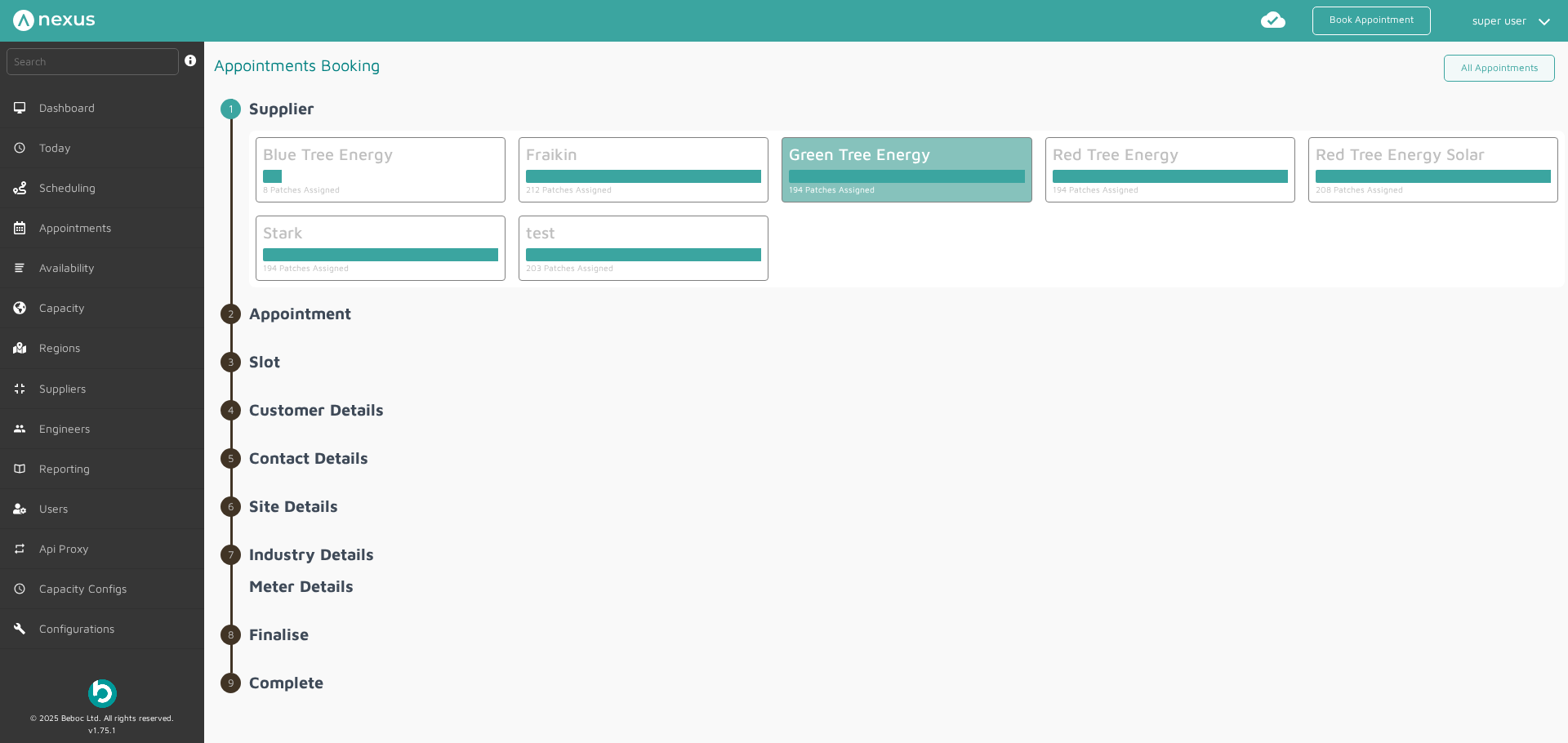 click on "Green Tree Energy" 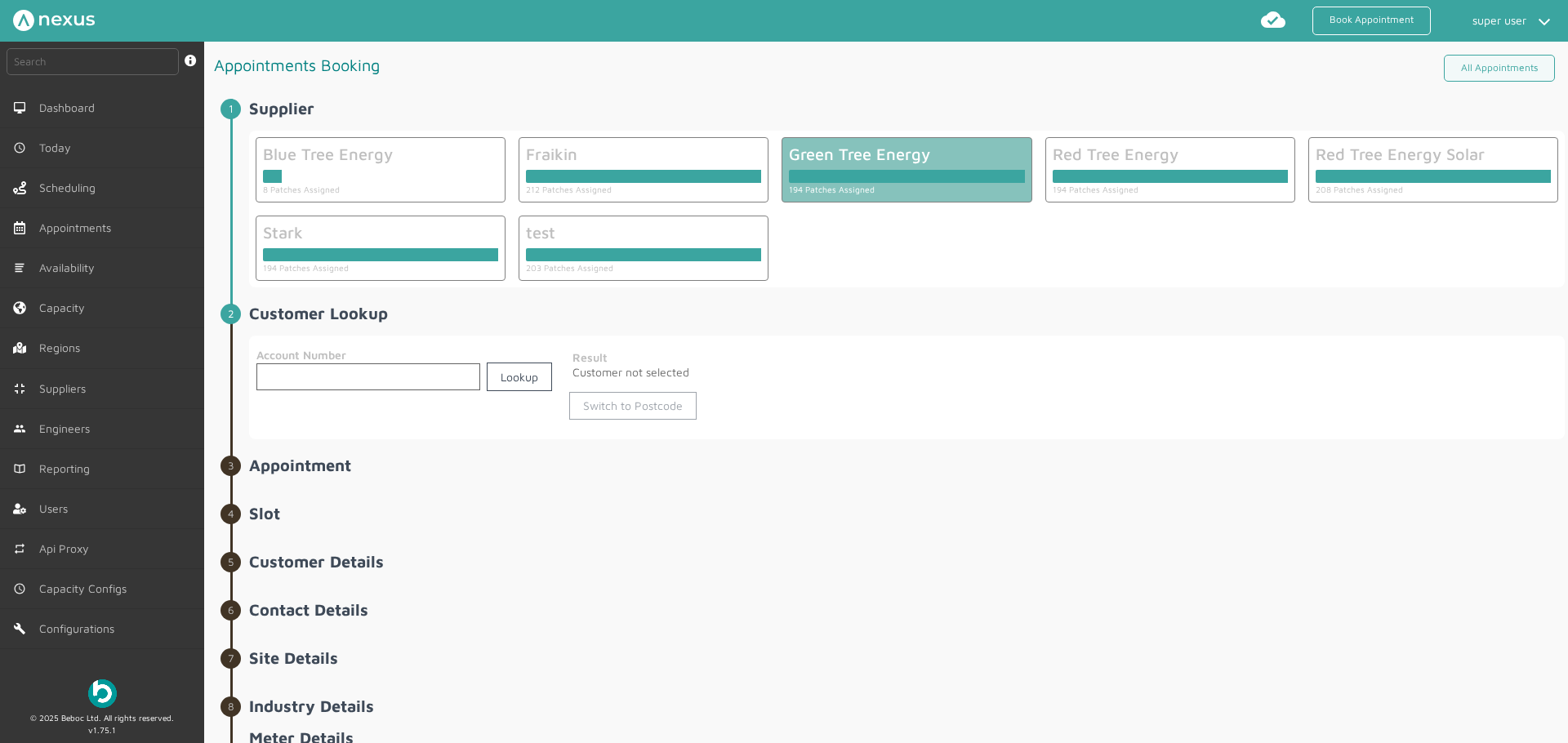 click on "Switch to Postcode" 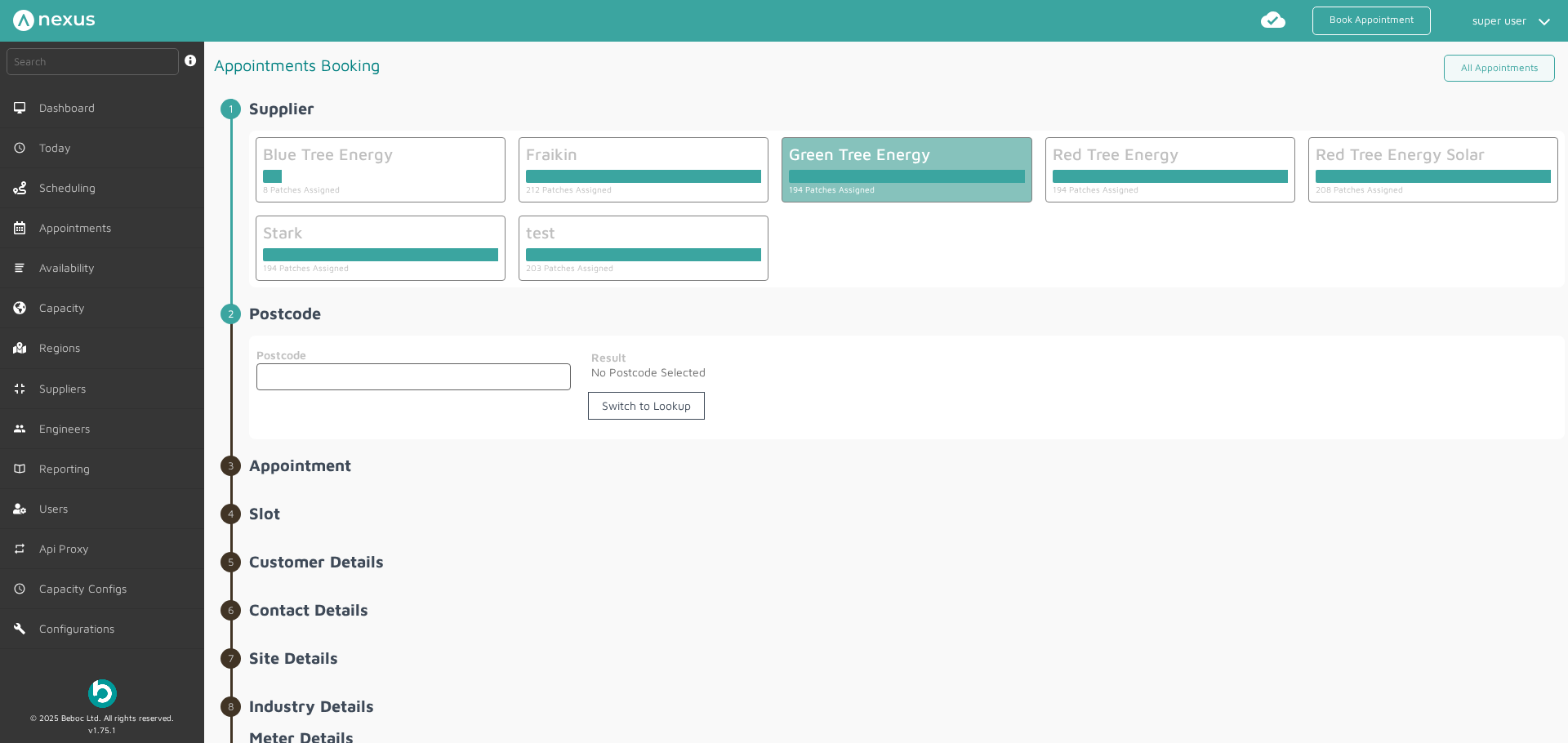 click at bounding box center [413, 376] 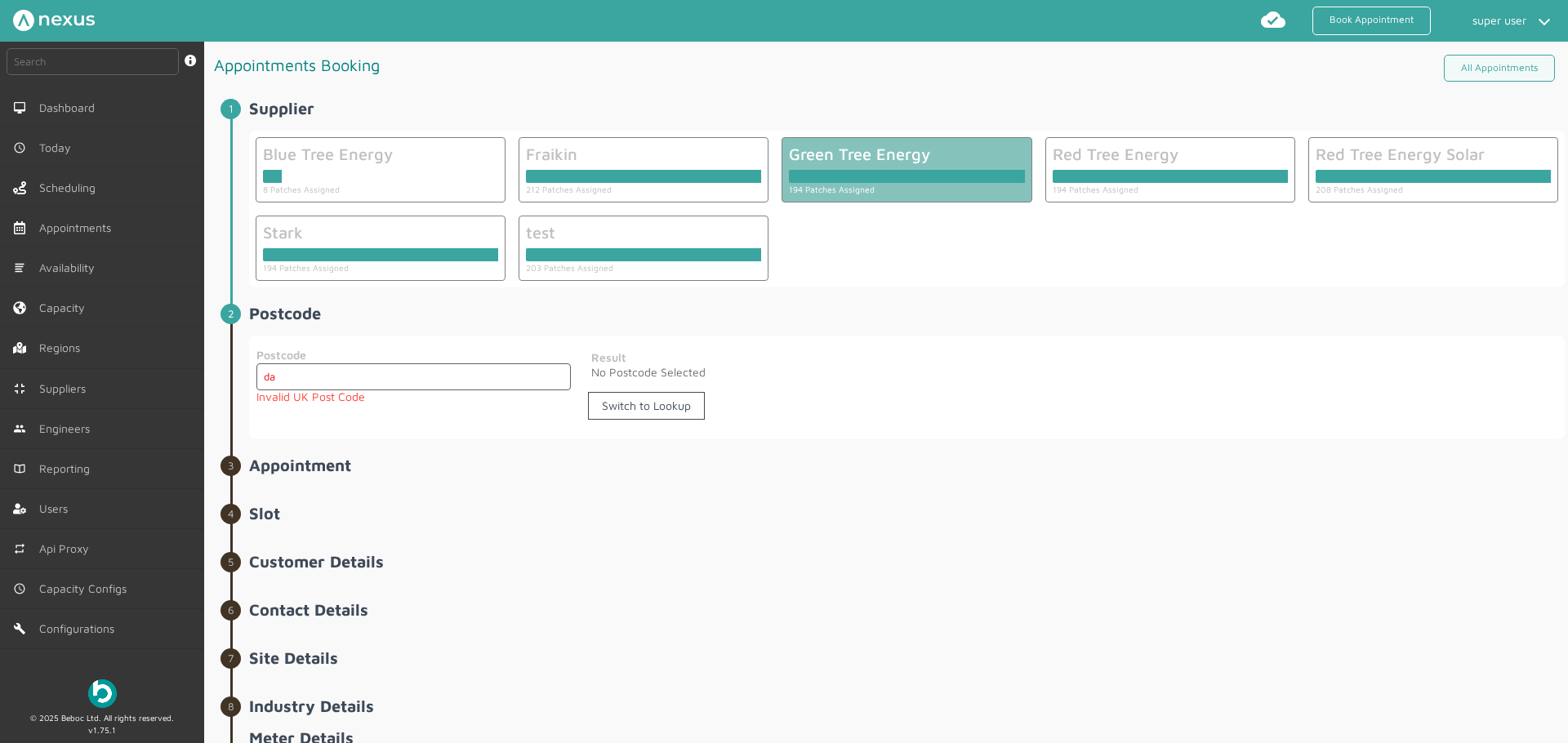type on "DA1 5SP" 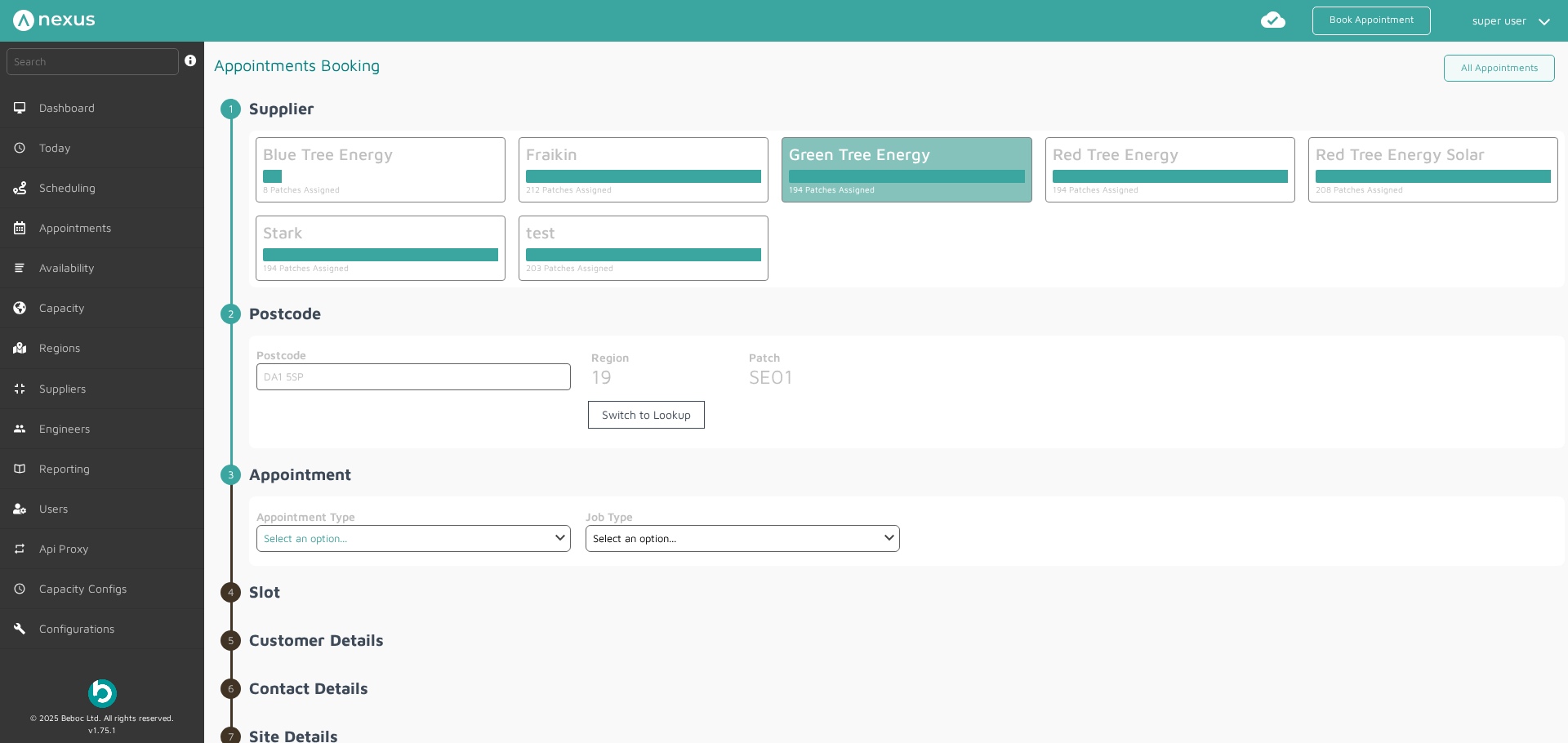 click on "Select an option... Check Meter Comms Hub Exchange Deemed Exchange Electric Vehicle Electrical Services Emergency Exchange Emergency Investigation Half Hourly Metering Meter Removal New Connection Powercycle Recommission Scheduled Exchange Scheduled Exchange SMETS2 Scheduled Investigation SIP Site Survey Solar Track and Trace Crossed Meter Investigation Track and Trace Customer Address Management Track and Trace Obtain Meter Details and Read Warrant Warrant Disconnect Warrant Officer" 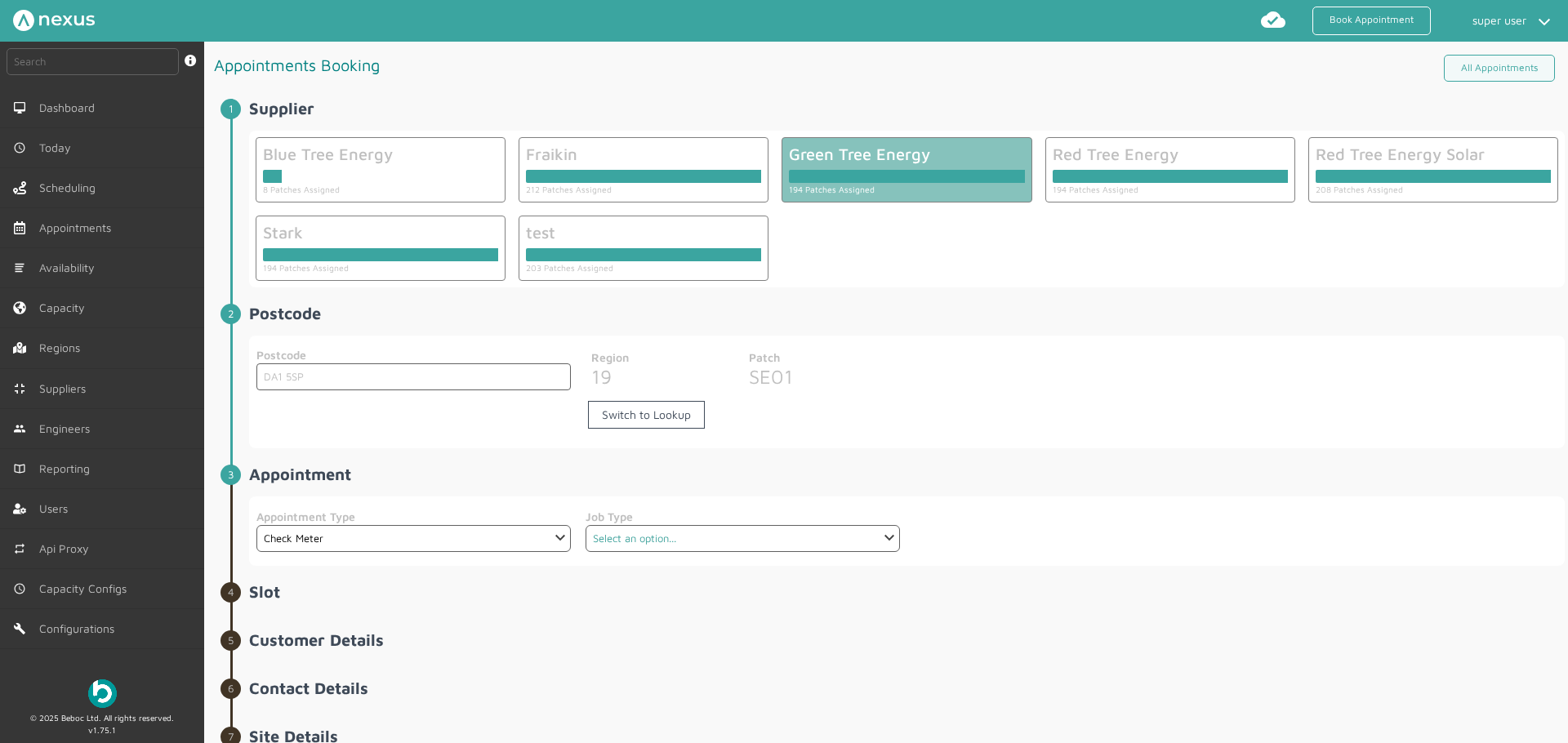 click on "Select an option..." 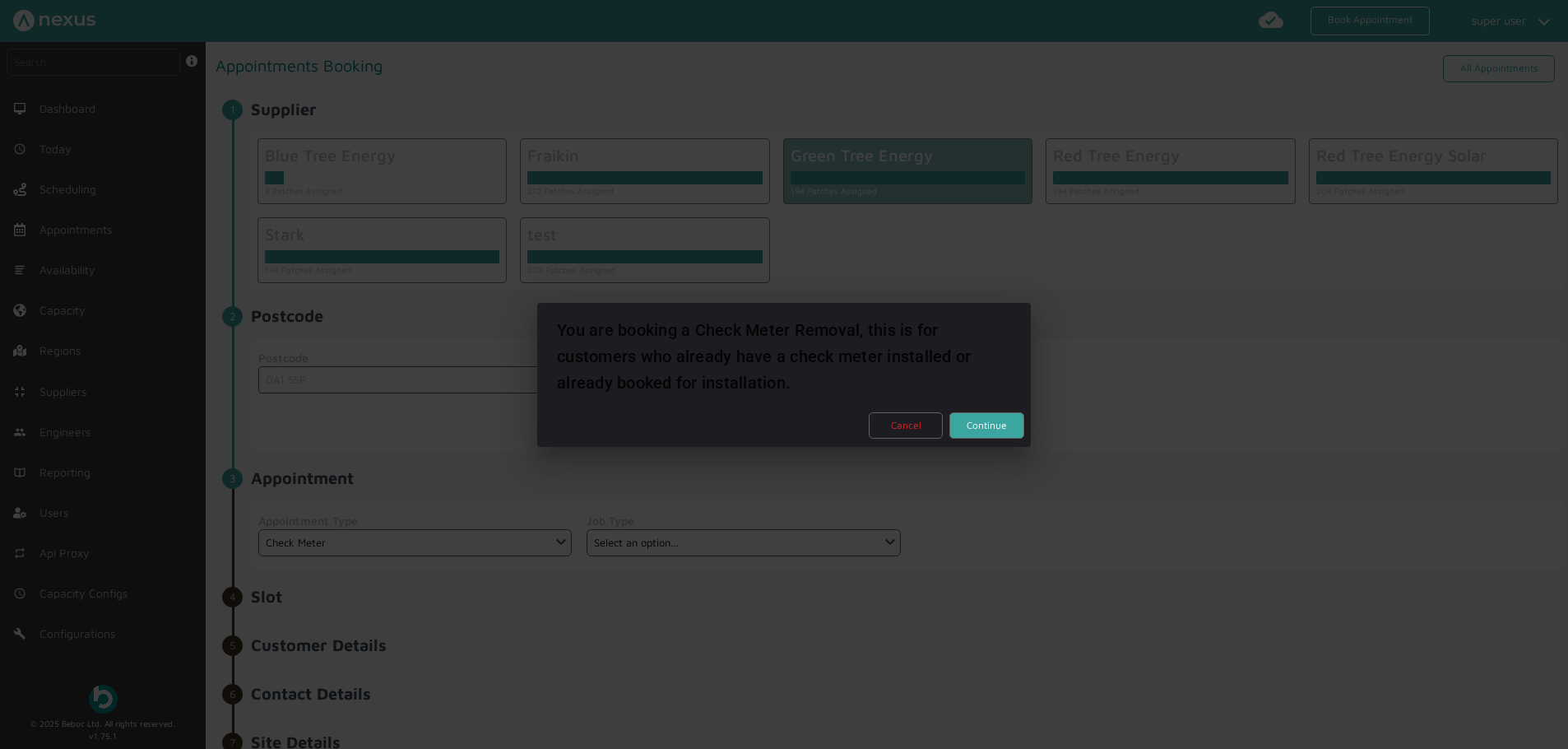 click on "Continue" at bounding box center (986, 426) 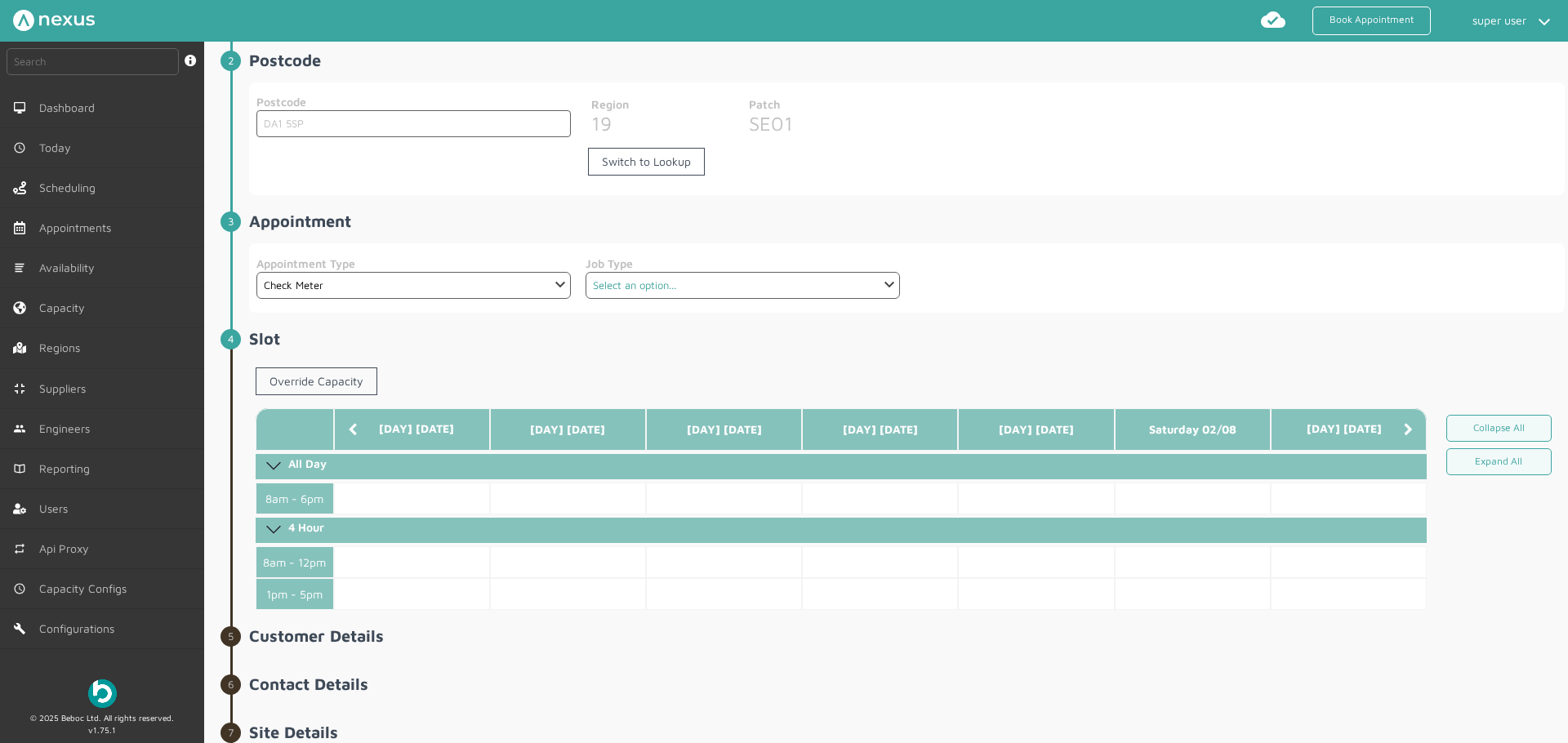 scroll, scrollTop: 360, scrollLeft: 0, axis: vertical 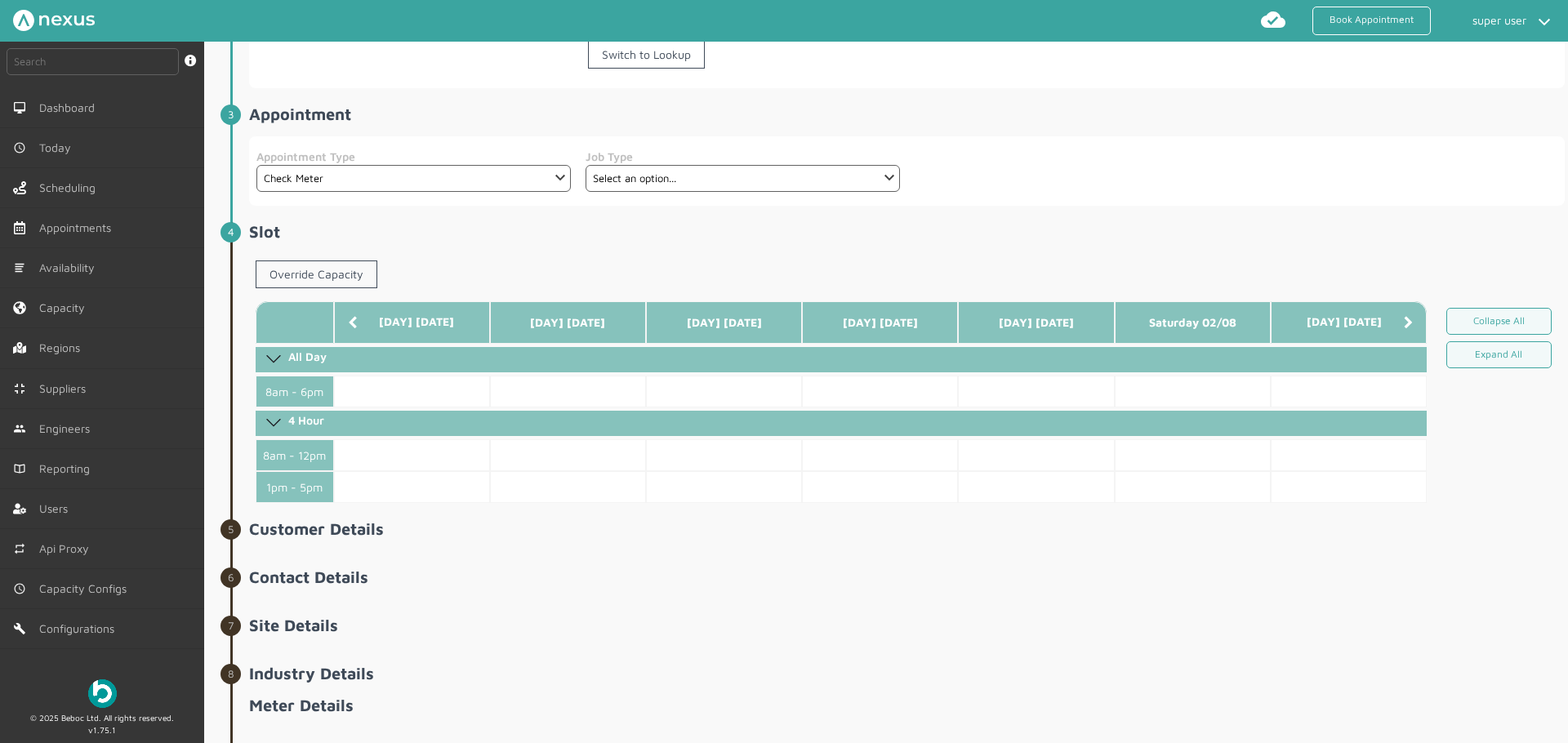 click 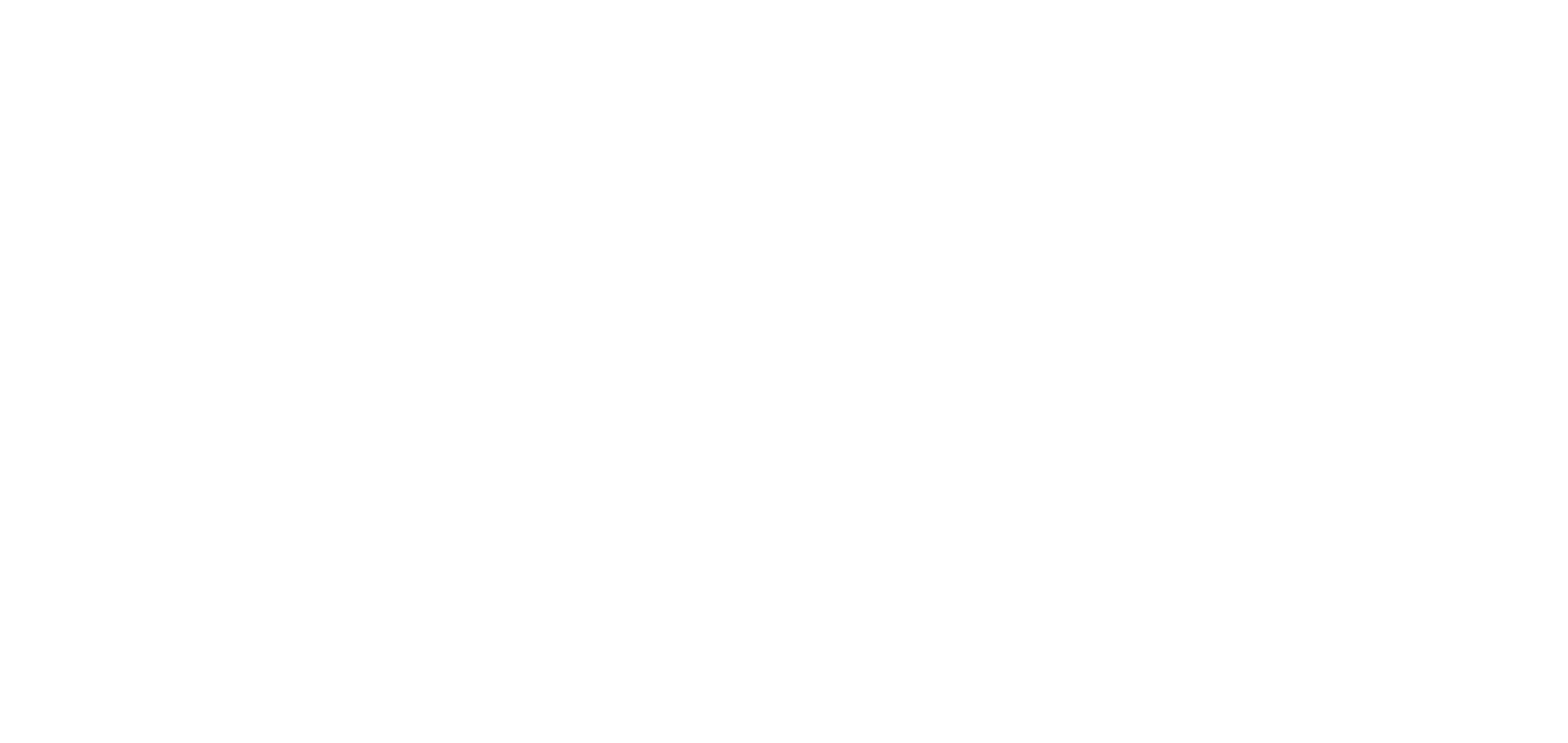 scroll, scrollTop: 0, scrollLeft: 0, axis: both 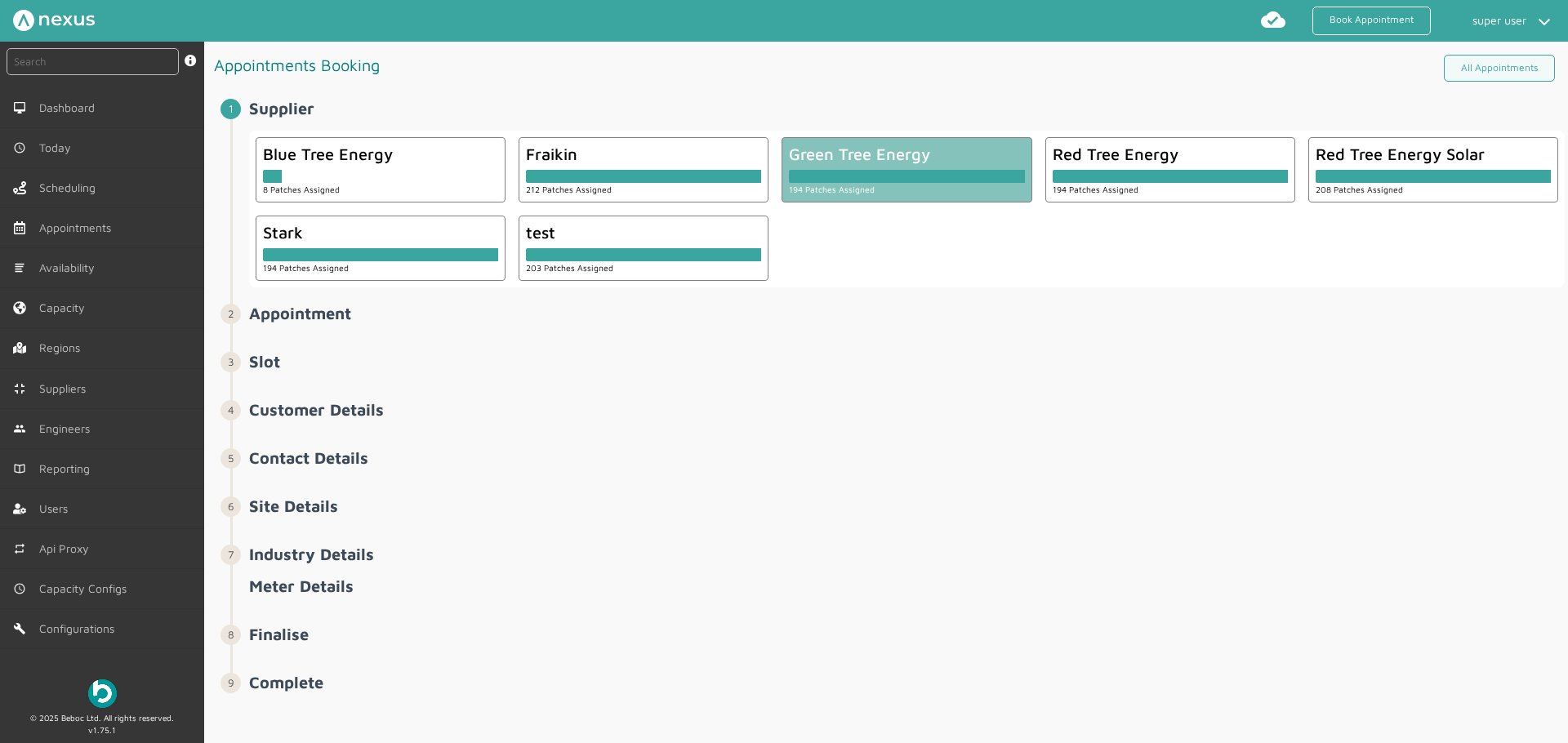 click on "Green Tree Energy" 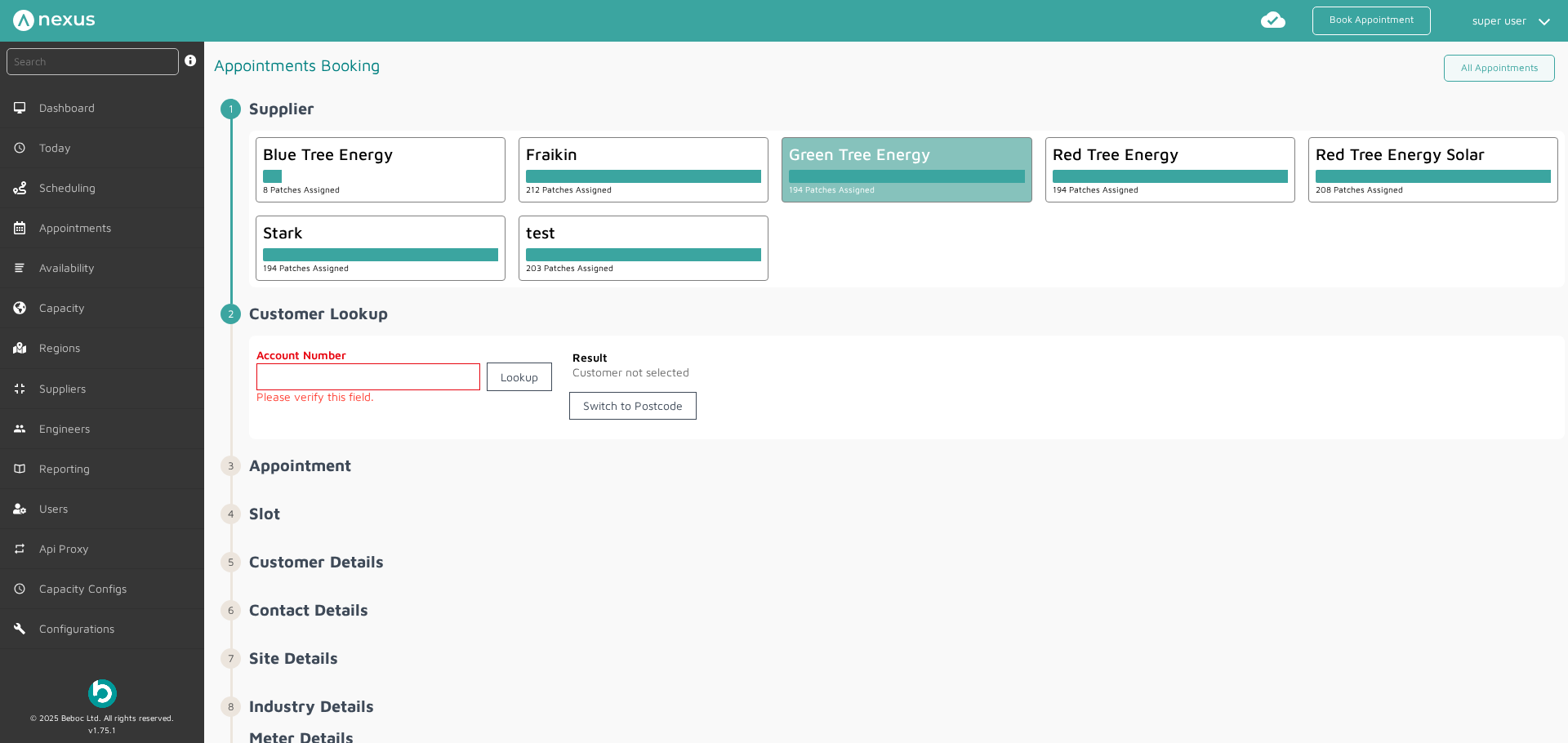 click 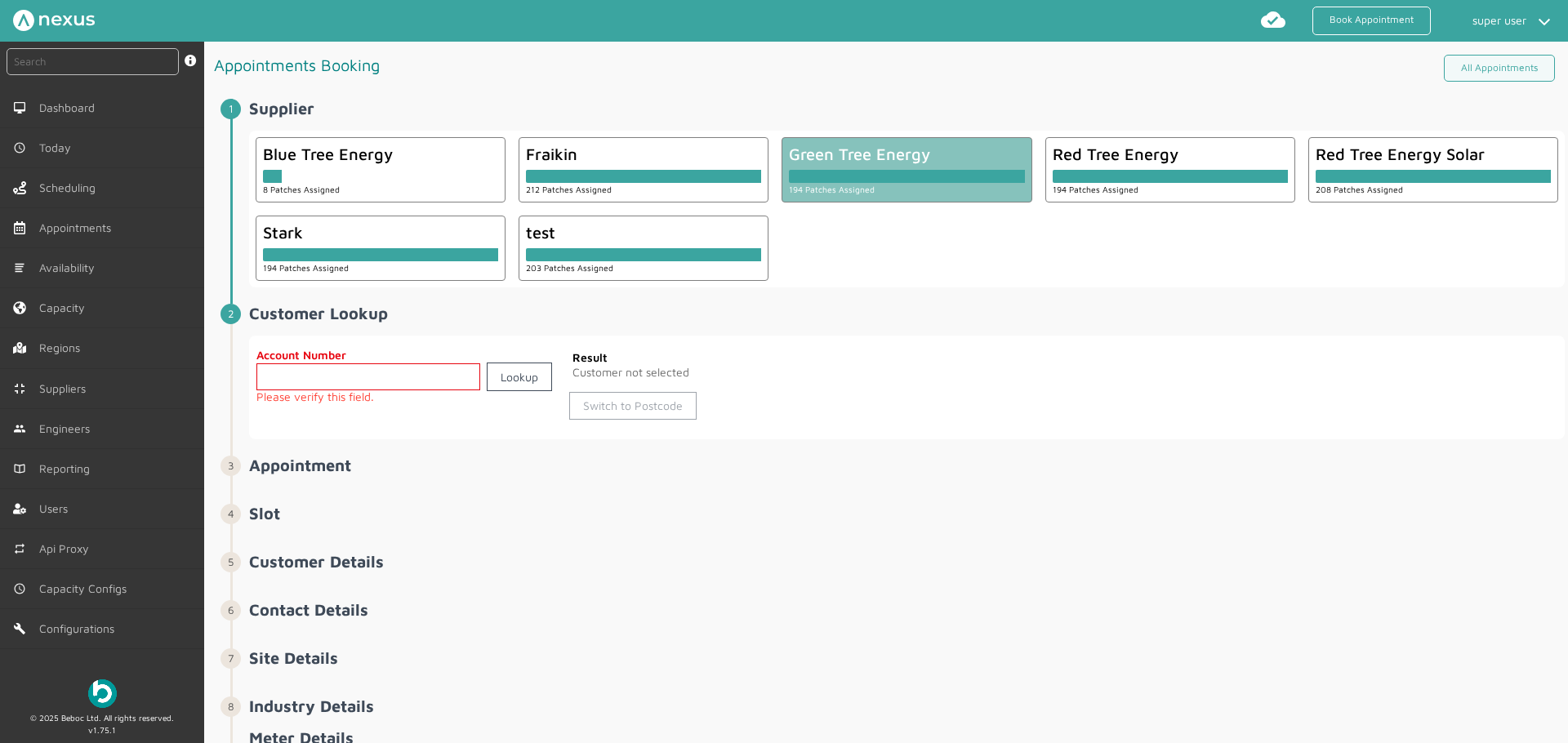 click on "Switch to Postcode" 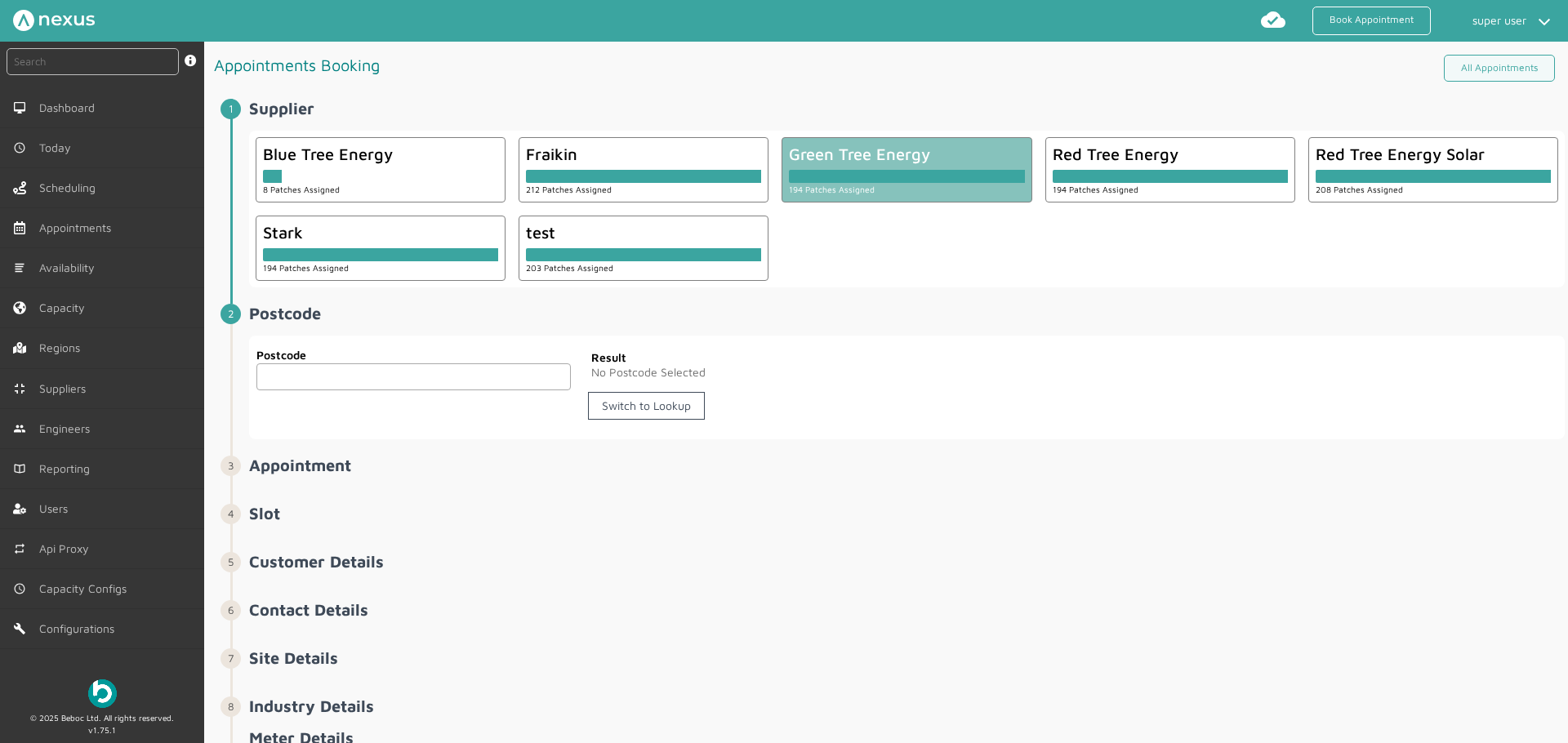 click at bounding box center [413, 376] 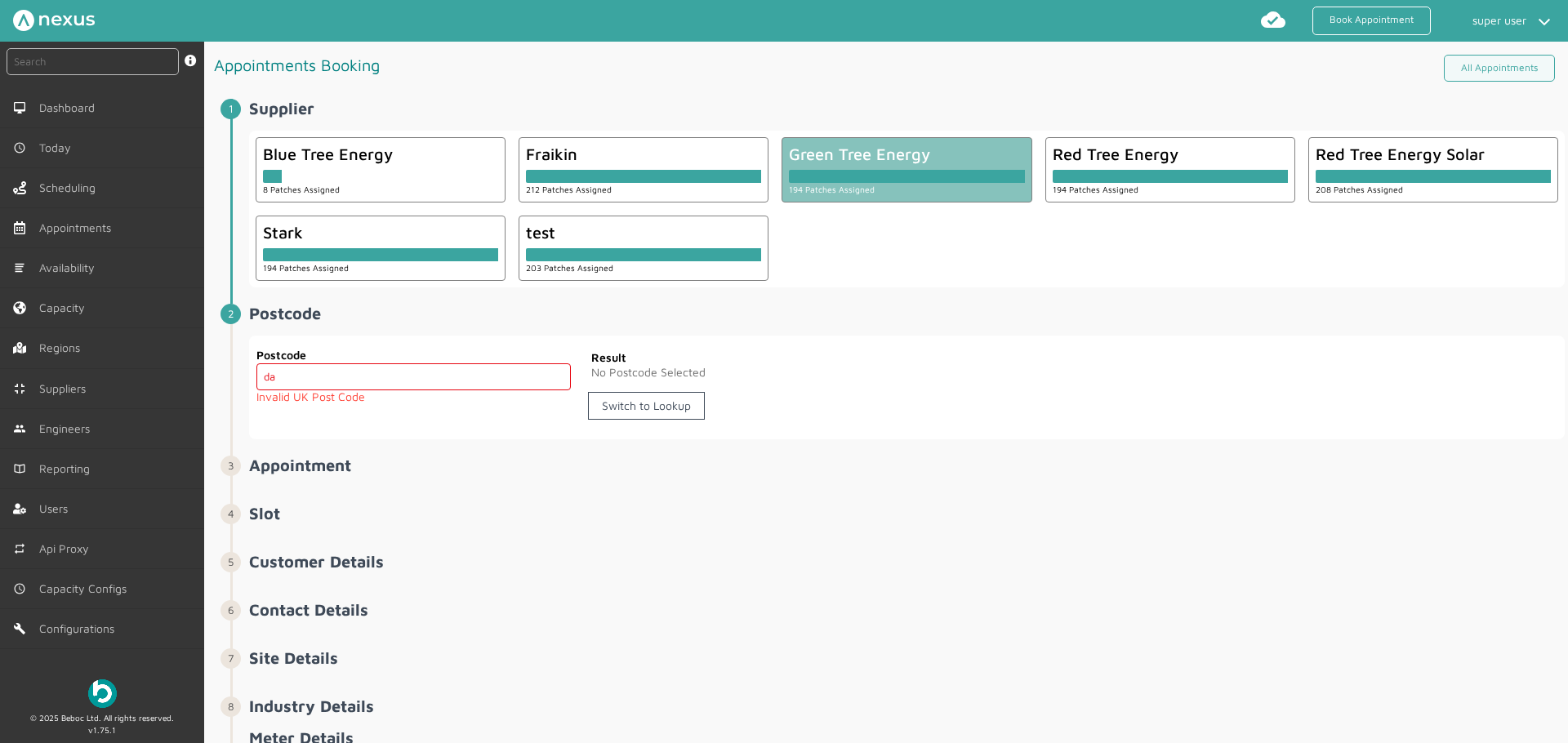 type on "DA1 5SP" 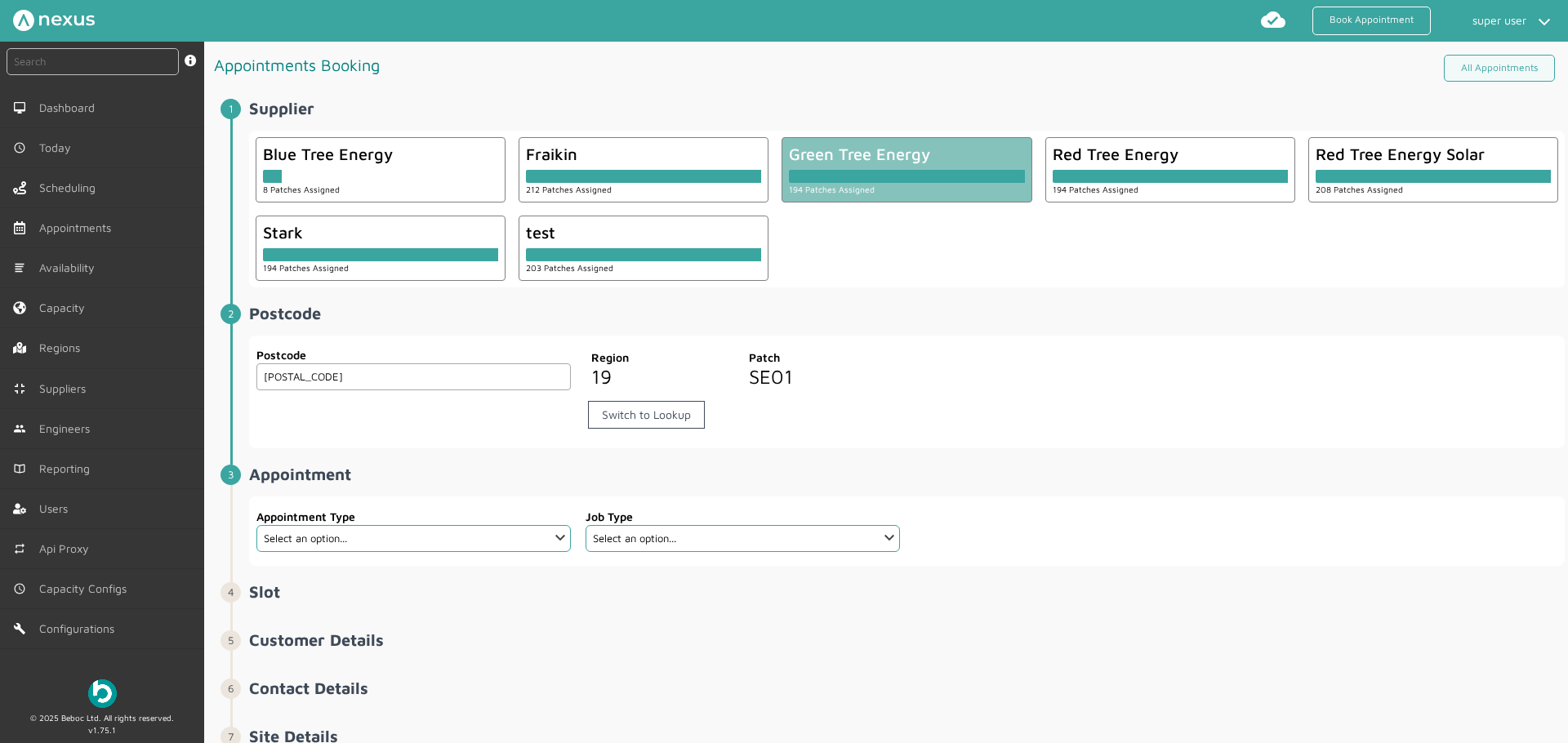 click on "Appointment Type" 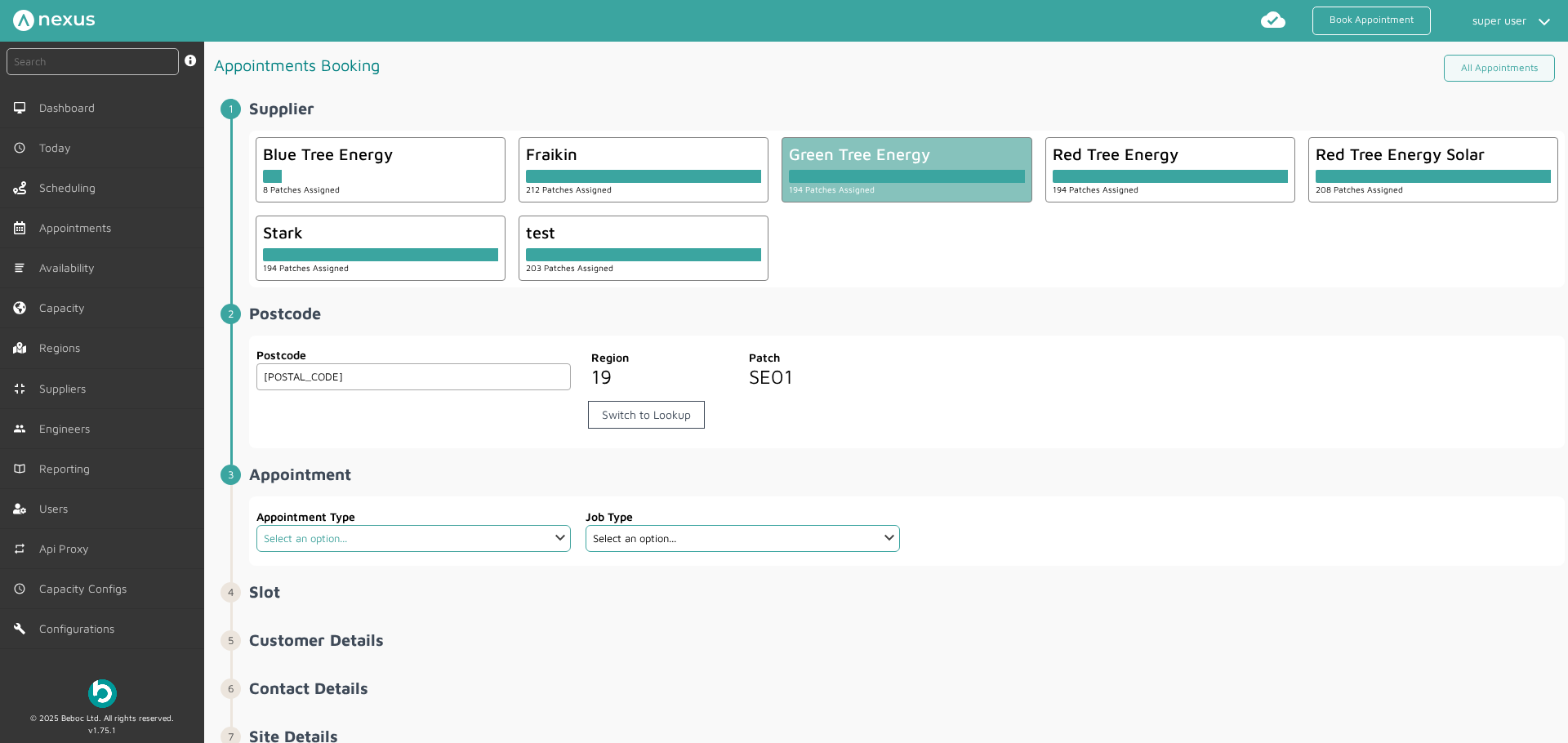 click on "Select an option... Check Meter Comms Hub Exchange Deemed Exchange Electric Vehicle Electrical Services Emergency Exchange Emergency Investigation Half Hourly Metering Meter Removal New Connection Powercycle Recommission Scheduled Exchange Scheduled Exchange SMETS2 Scheduled Investigation SIP Site Survey Solar Track and Trace Crossed Meter Investigation Track and Trace Customer Address Management Track and Trace Obtain Meter Details and Read Warrant Warrant Disconnect Warrant Officer" 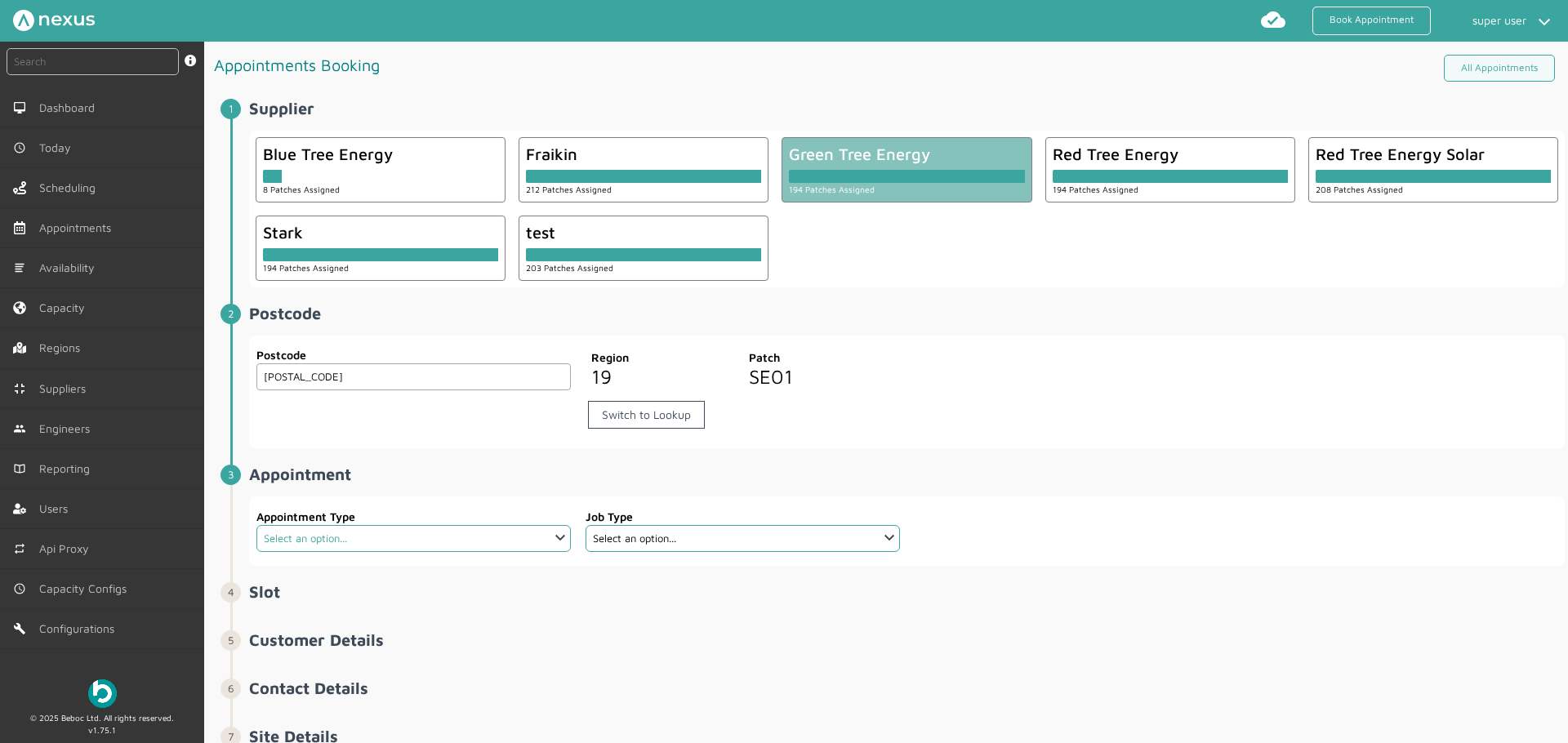 select on "17: 5da647ca4fc5f258734955cd" 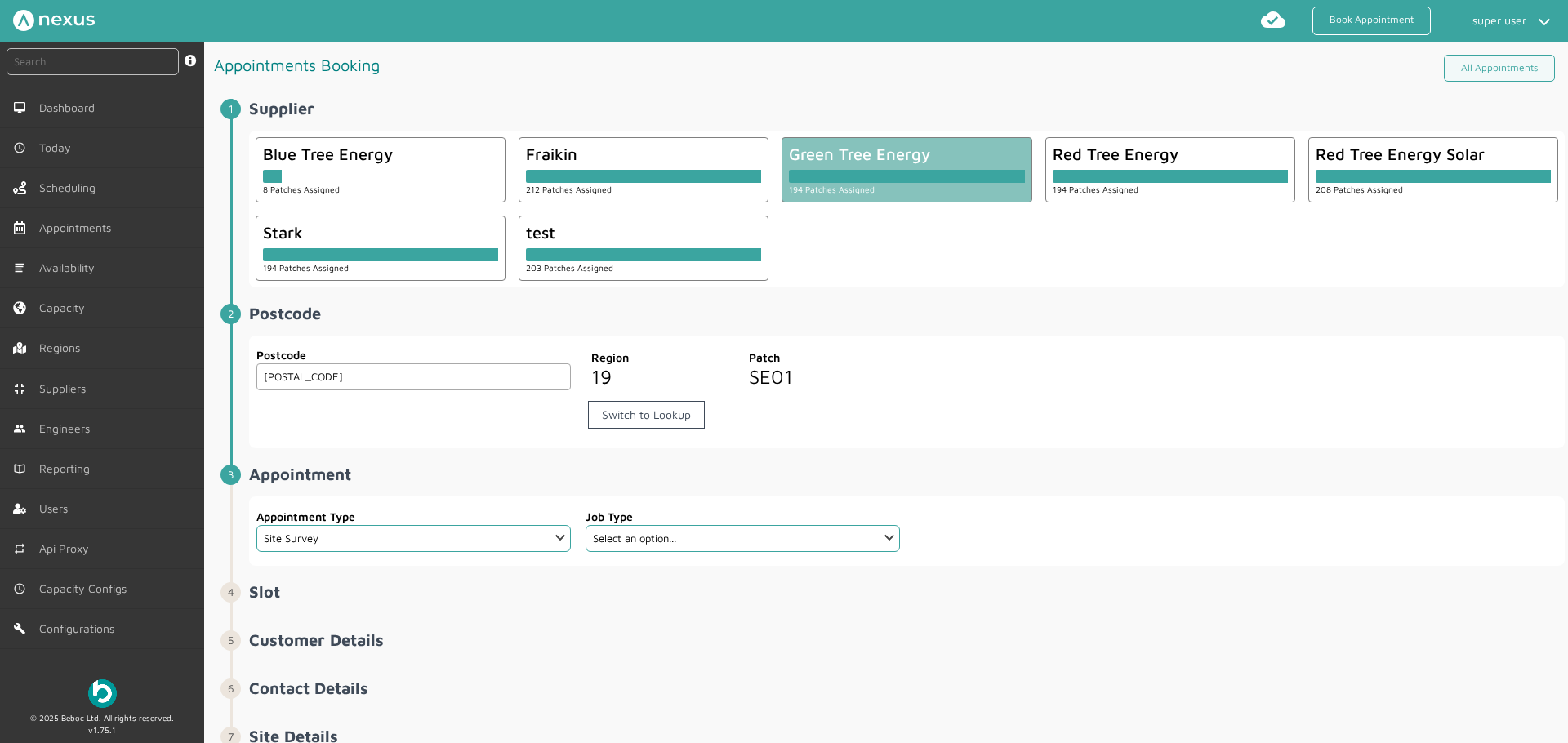 click on "Select an option..." 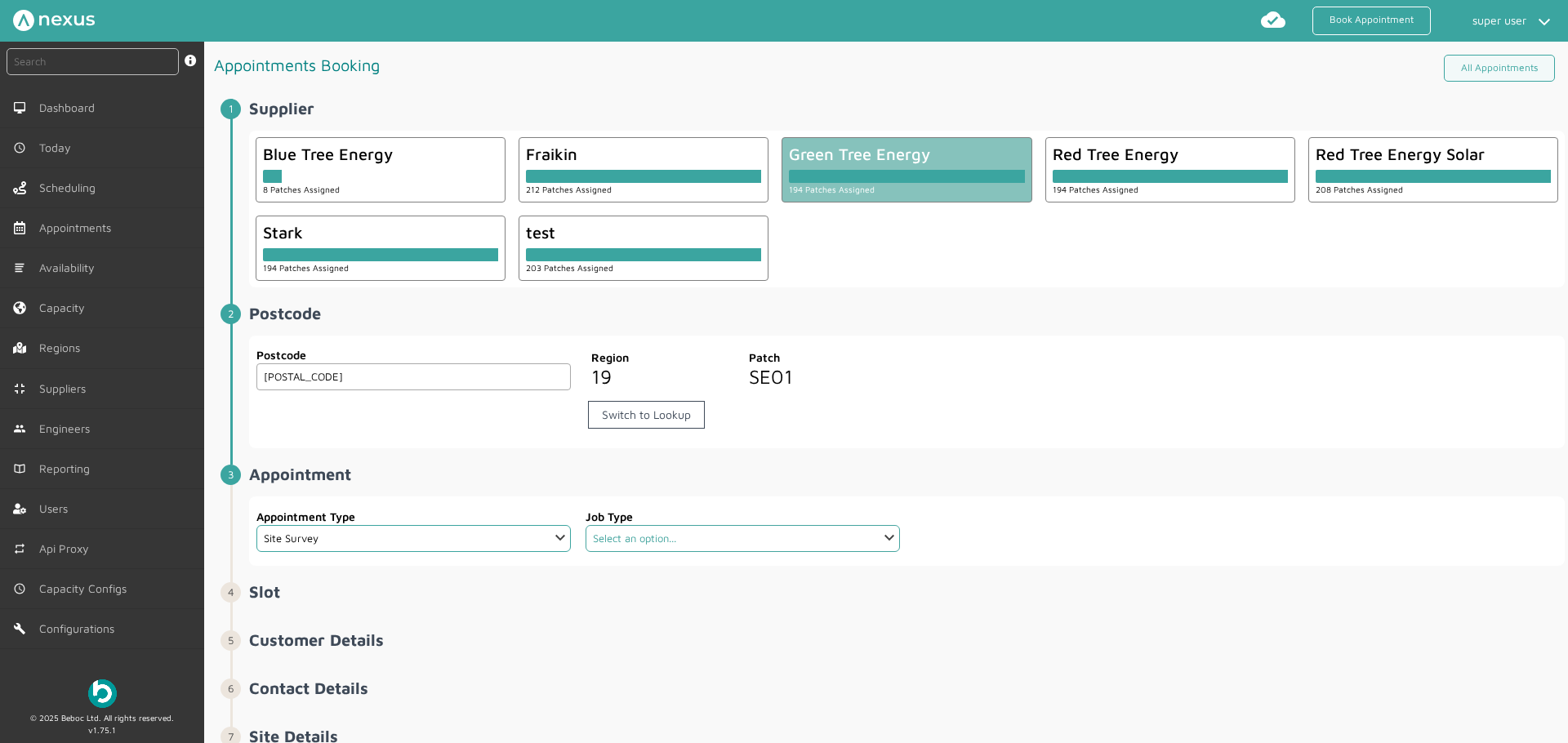 select on "6: 5cc9657c13944aebe30702a5" 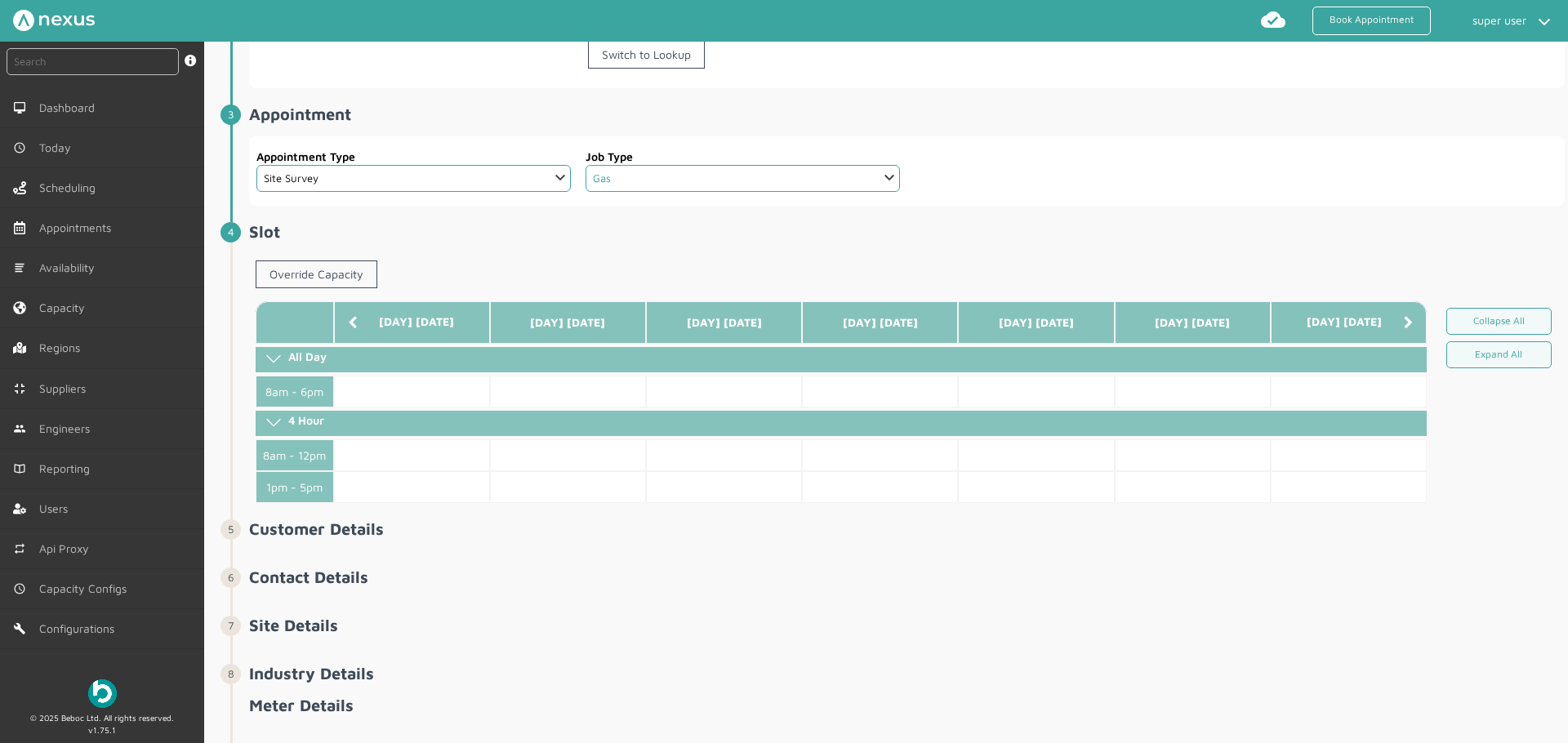 scroll, scrollTop: 376, scrollLeft: 0, axis: vertical 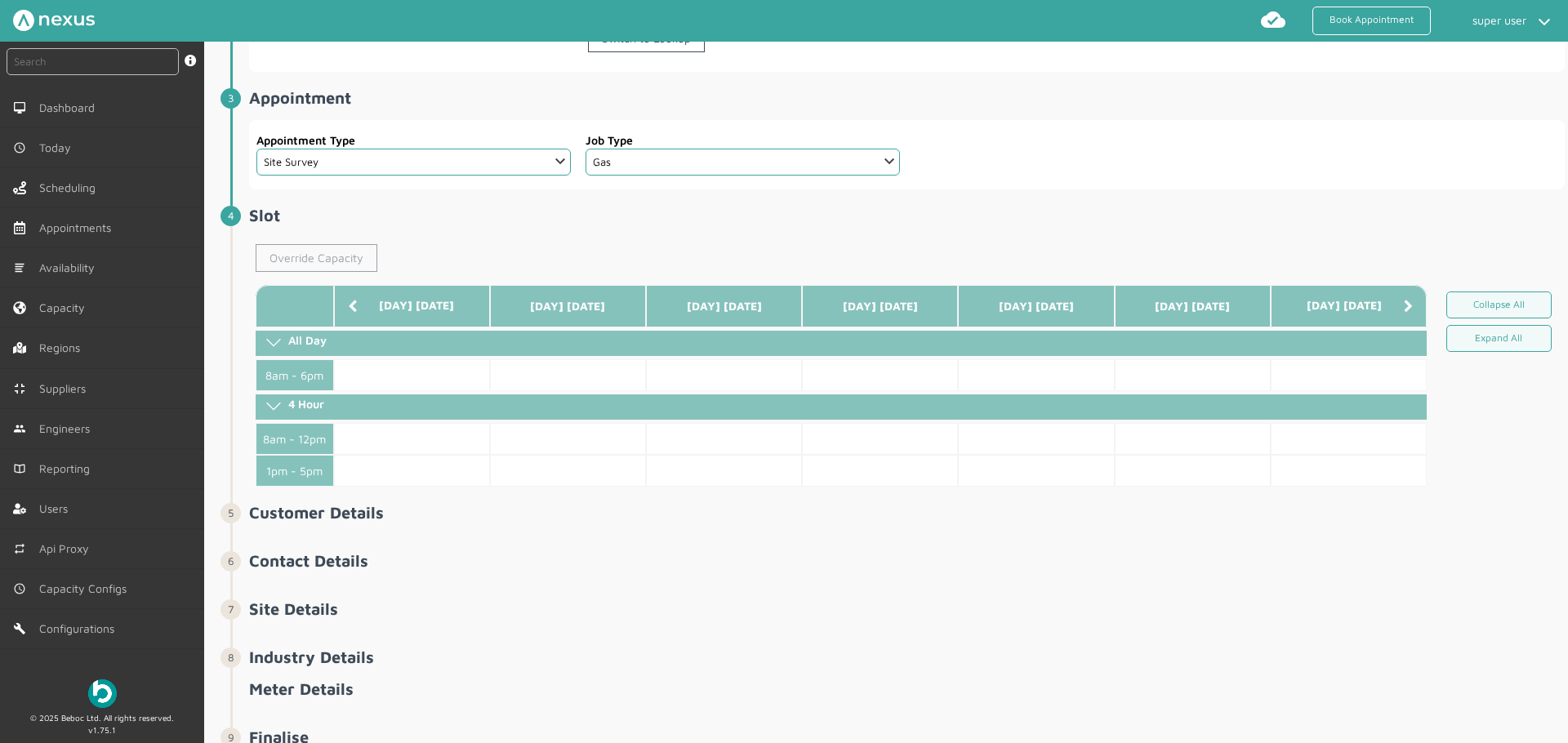 click on "Override Capacity" 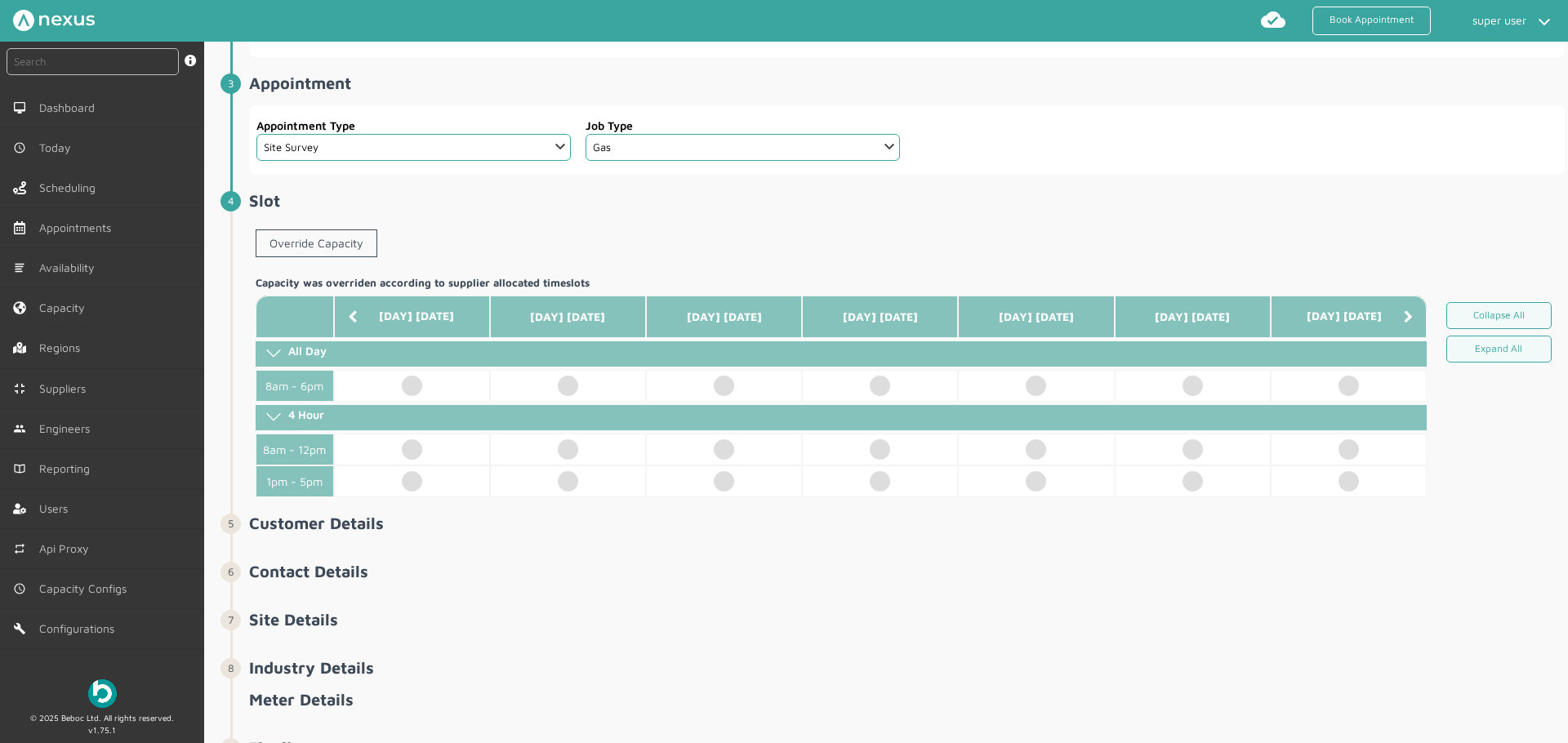 scroll, scrollTop: 394, scrollLeft: 0, axis: vertical 